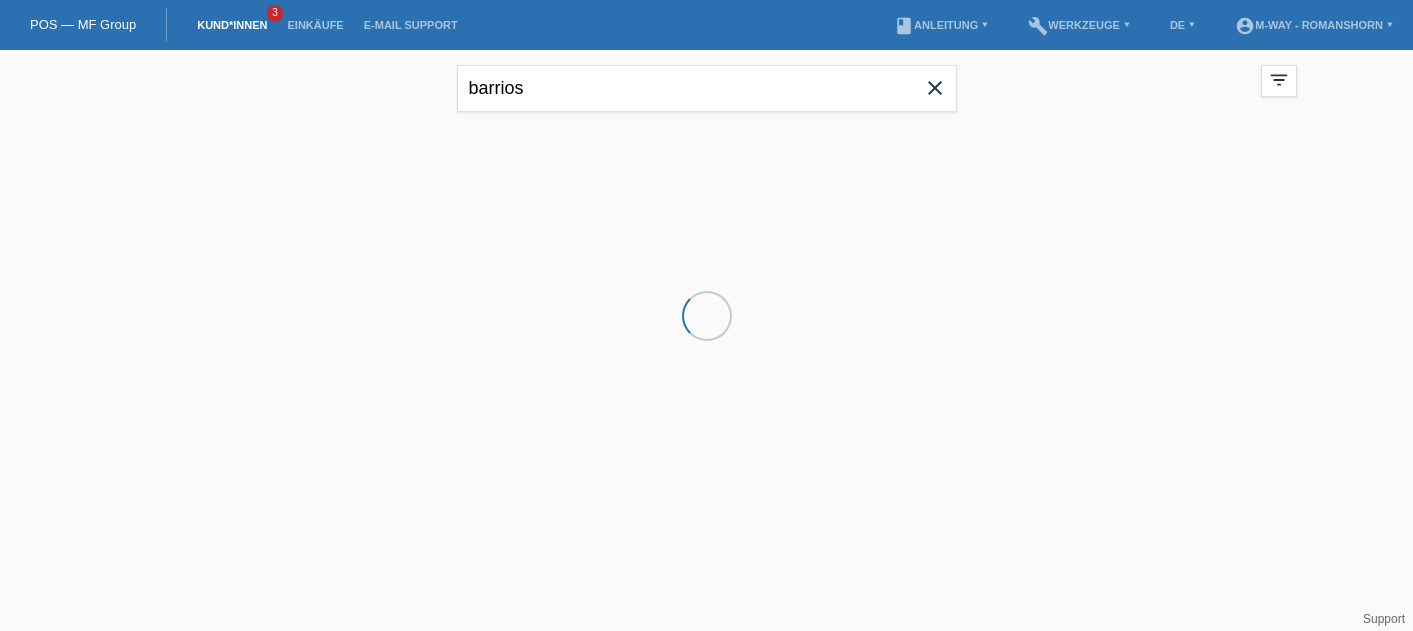 scroll, scrollTop: 0, scrollLeft: 0, axis: both 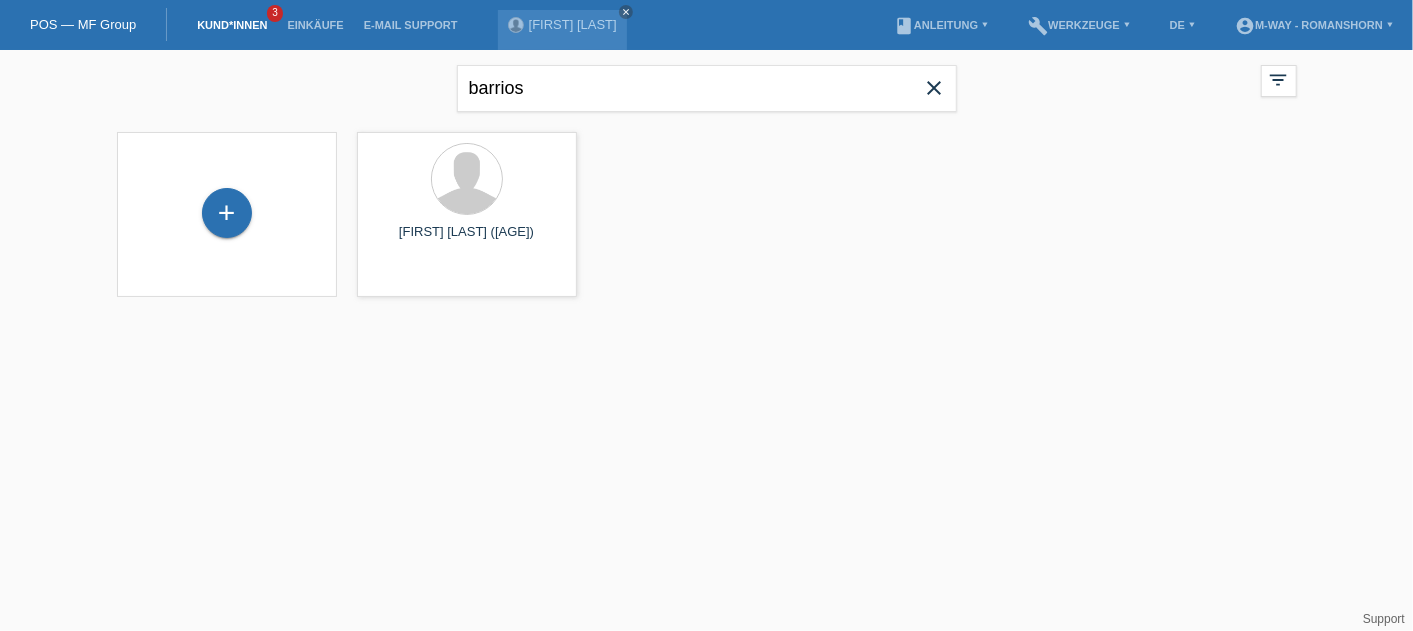click on "close" at bounding box center (935, 90) 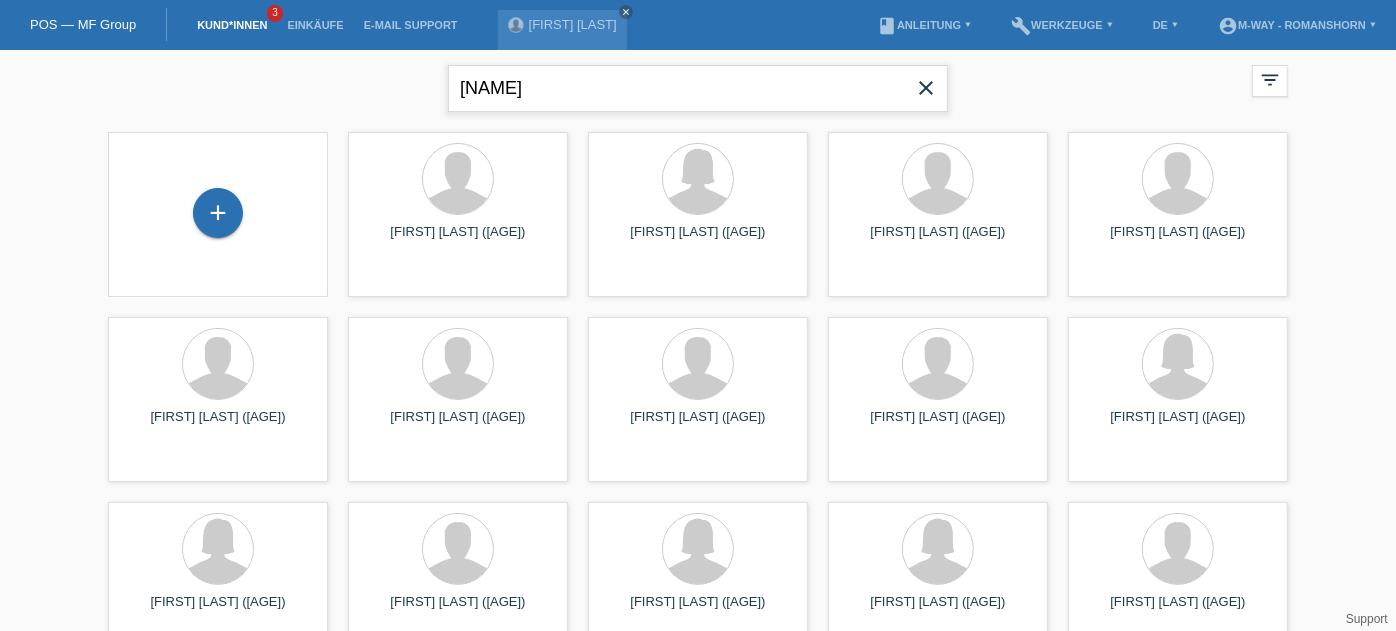 click on "igor" at bounding box center [698, 88] 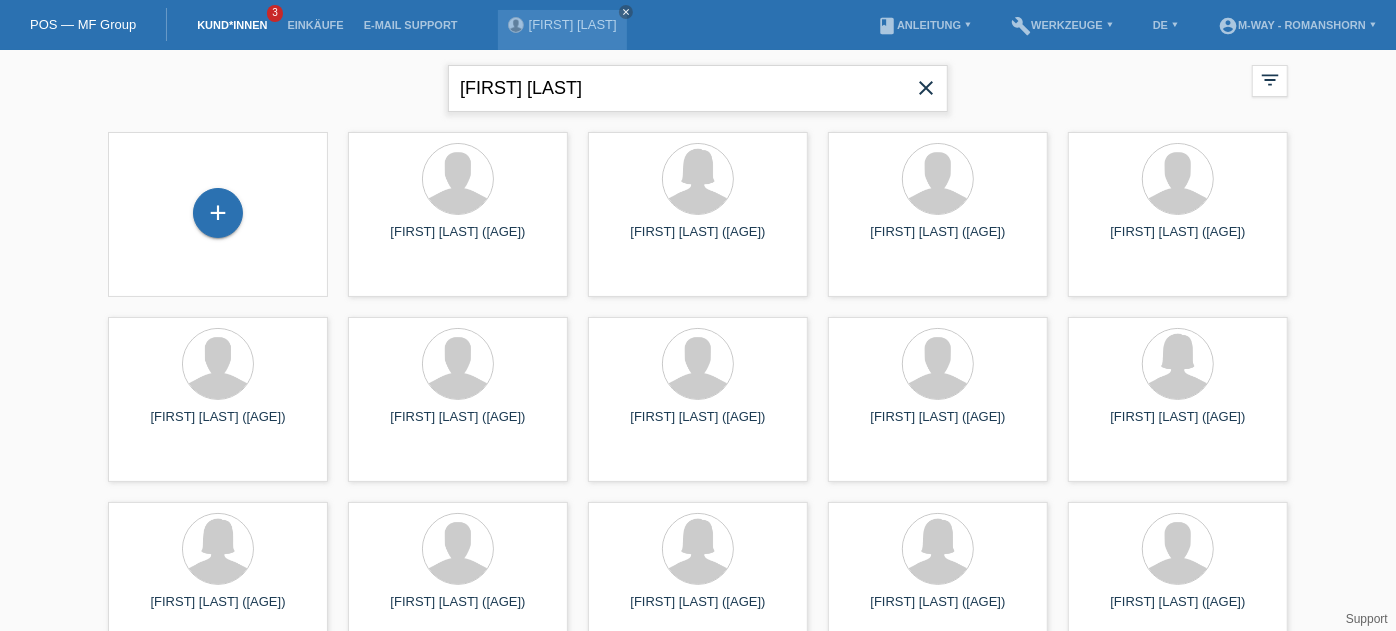 type on "igor so" 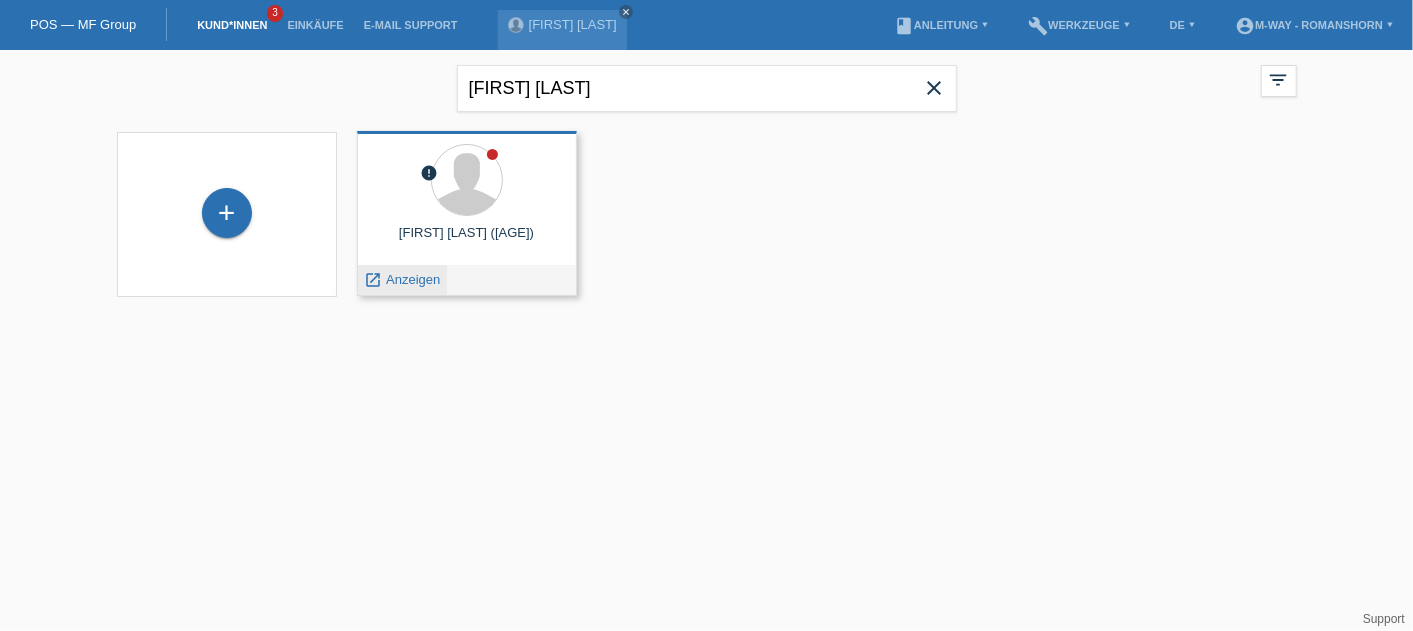 click on "Anzeigen" at bounding box center [413, 279] 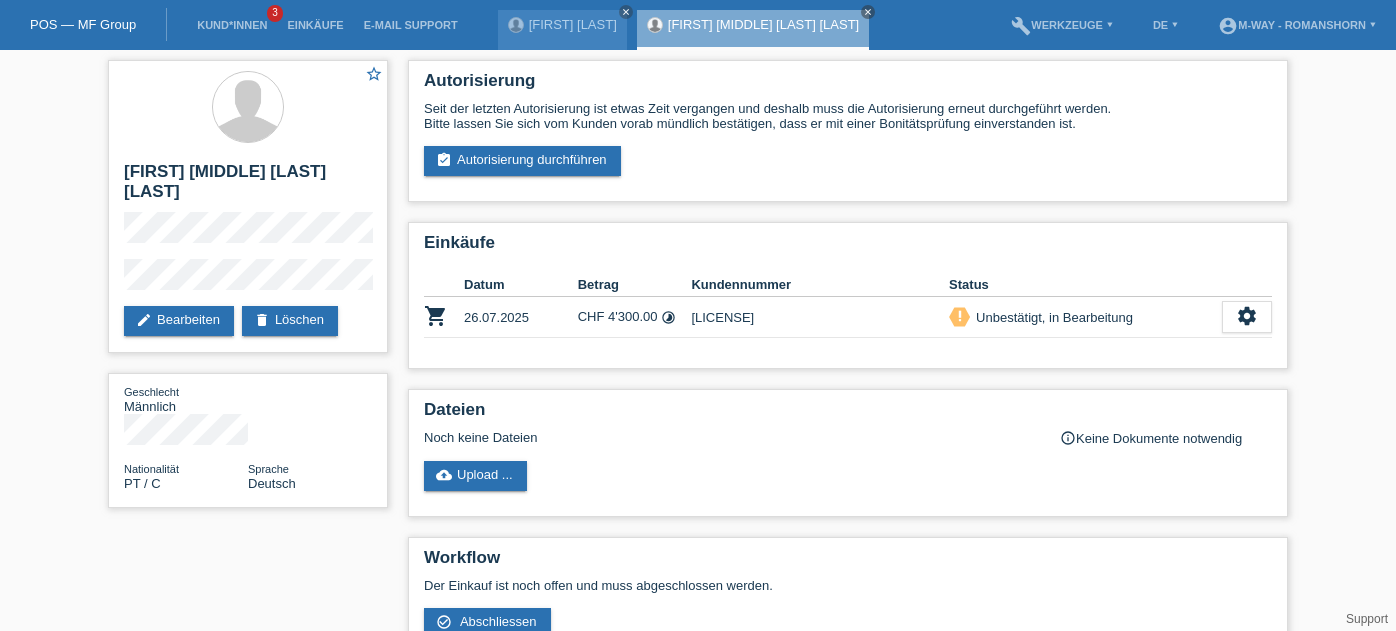 scroll, scrollTop: 0, scrollLeft: 0, axis: both 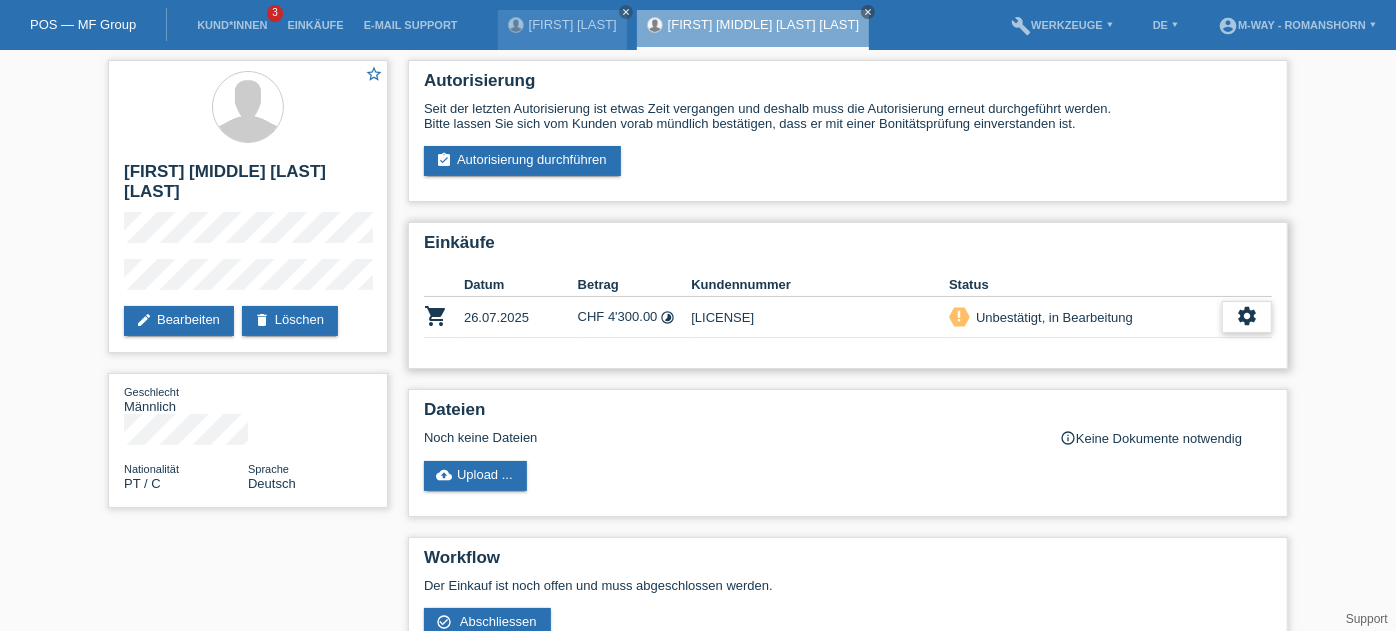 click on "settings" at bounding box center [1247, 316] 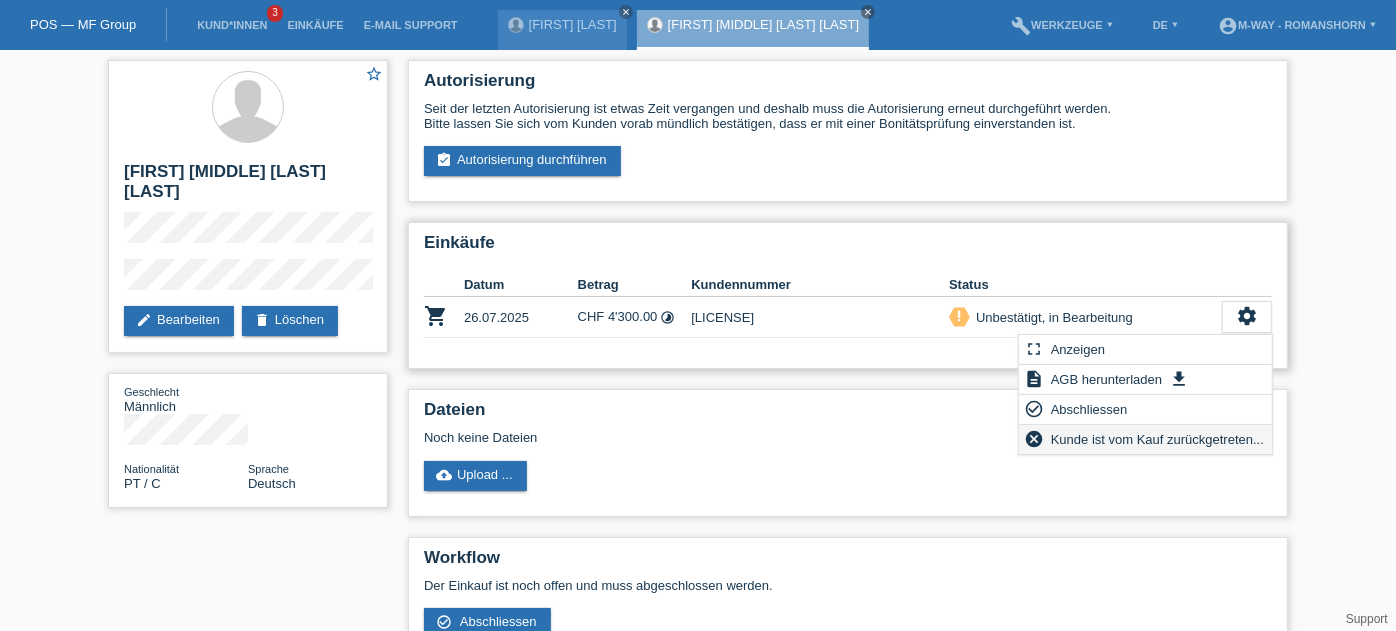 click on "Kunde ist vom Kauf zurückgetreten..." at bounding box center [1157, 439] 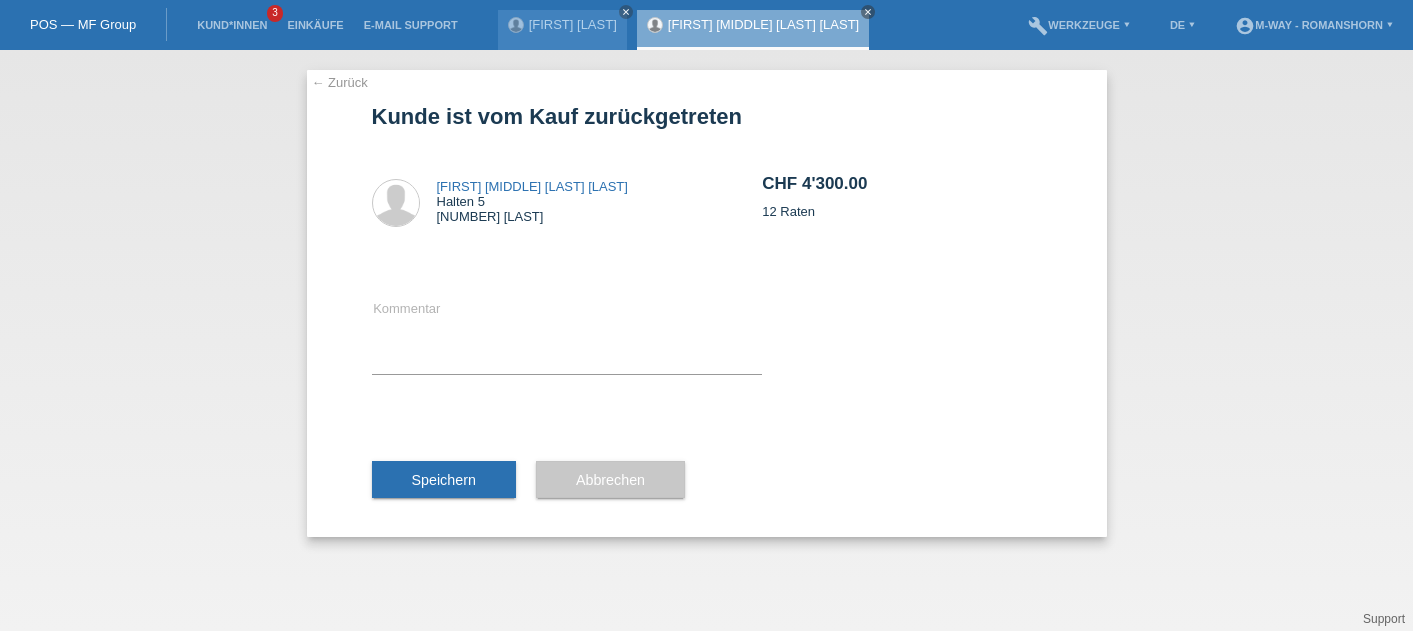 scroll, scrollTop: 0, scrollLeft: 0, axis: both 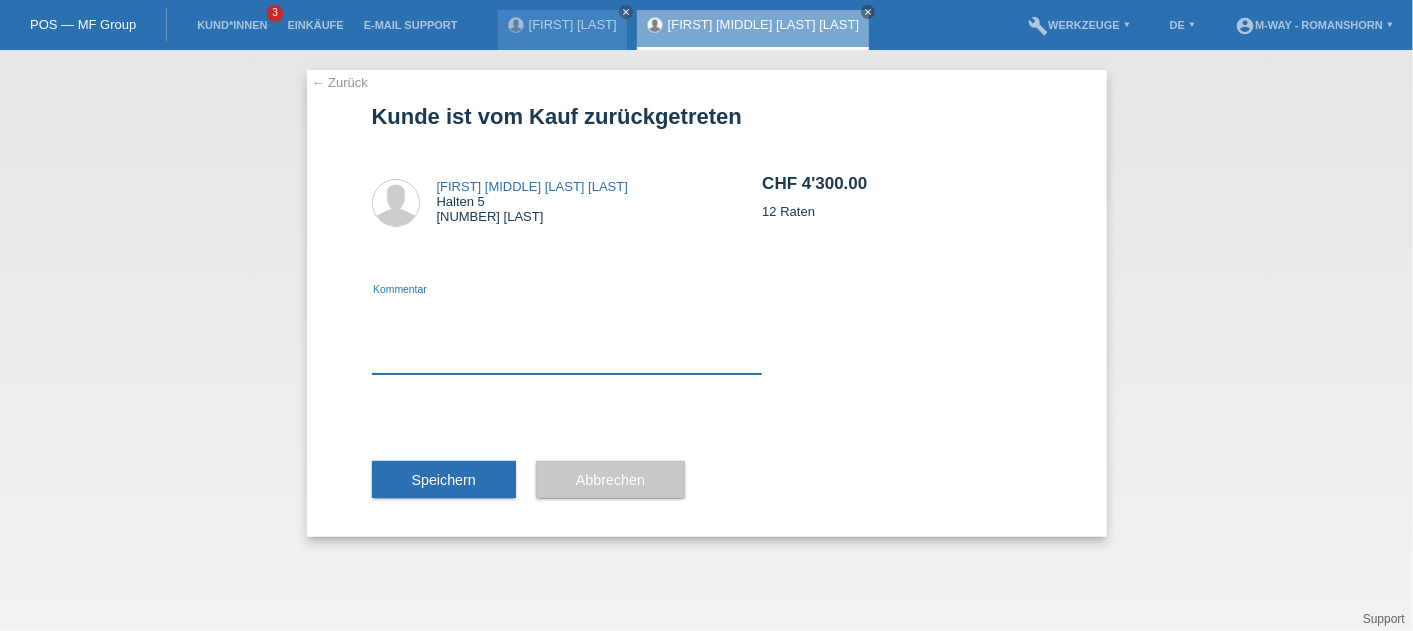click at bounding box center (567, 335) 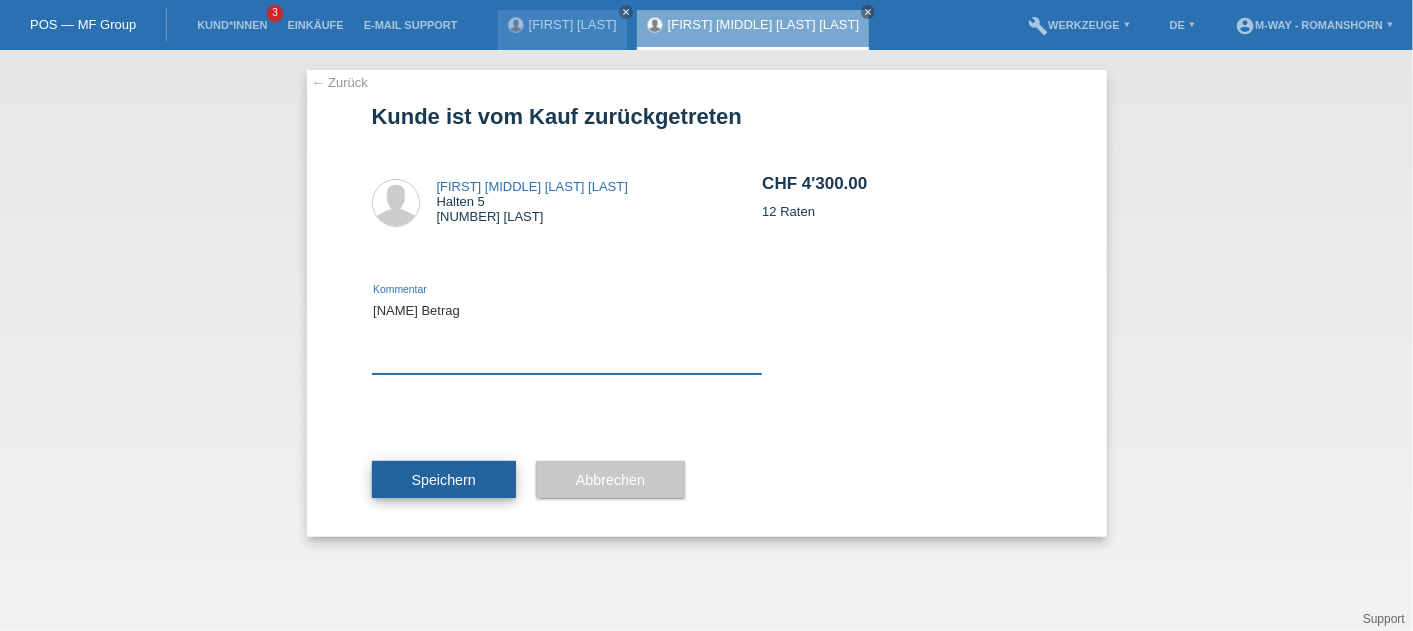 type on "[NAME] Betrag" 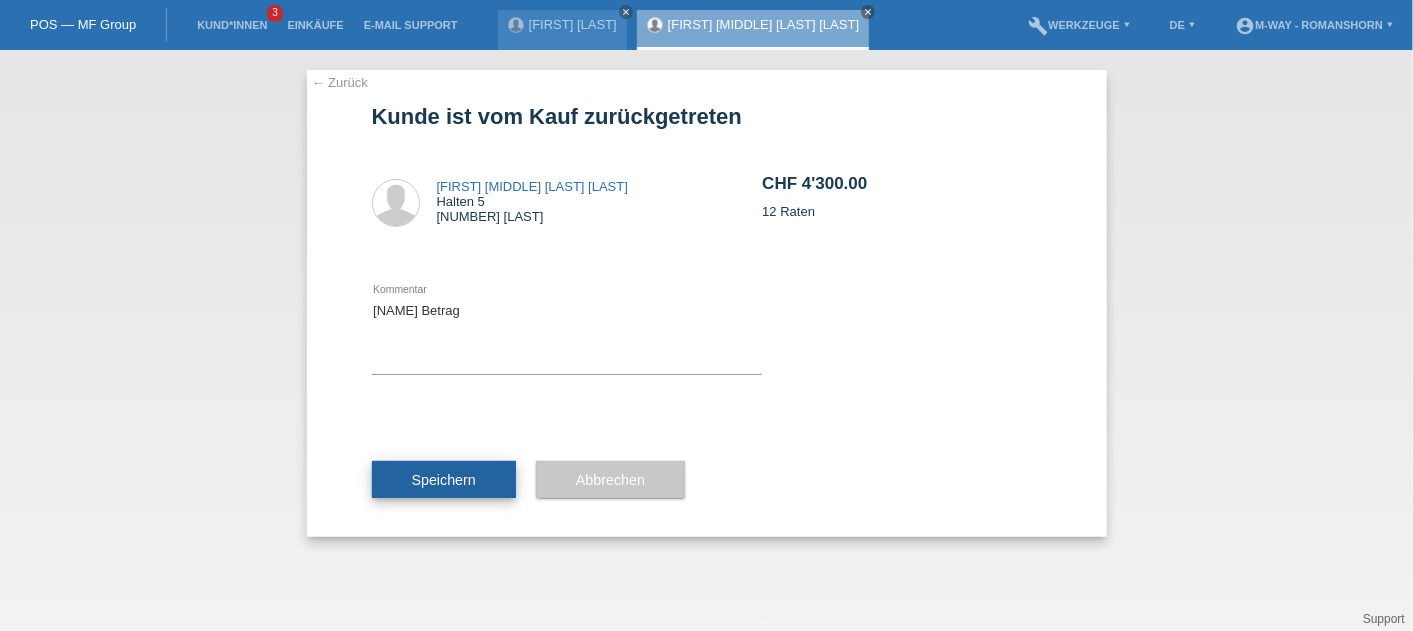 click on "Speichern" at bounding box center [444, 480] 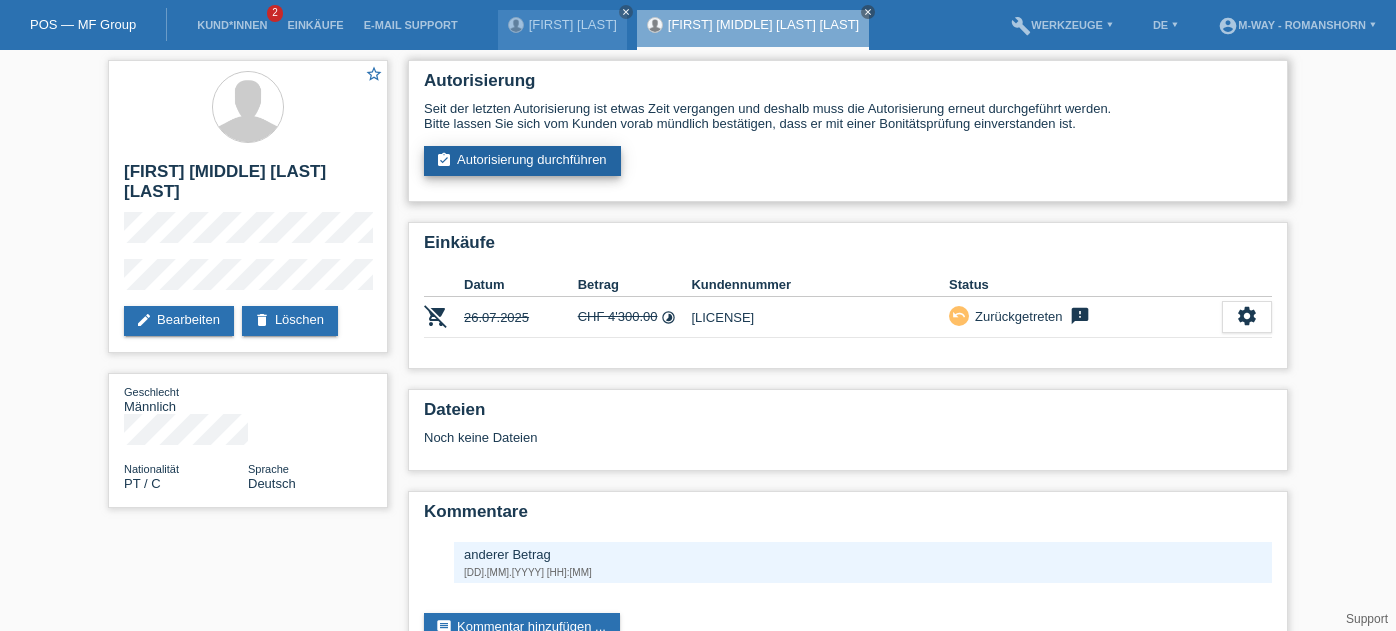 scroll, scrollTop: 0, scrollLeft: 0, axis: both 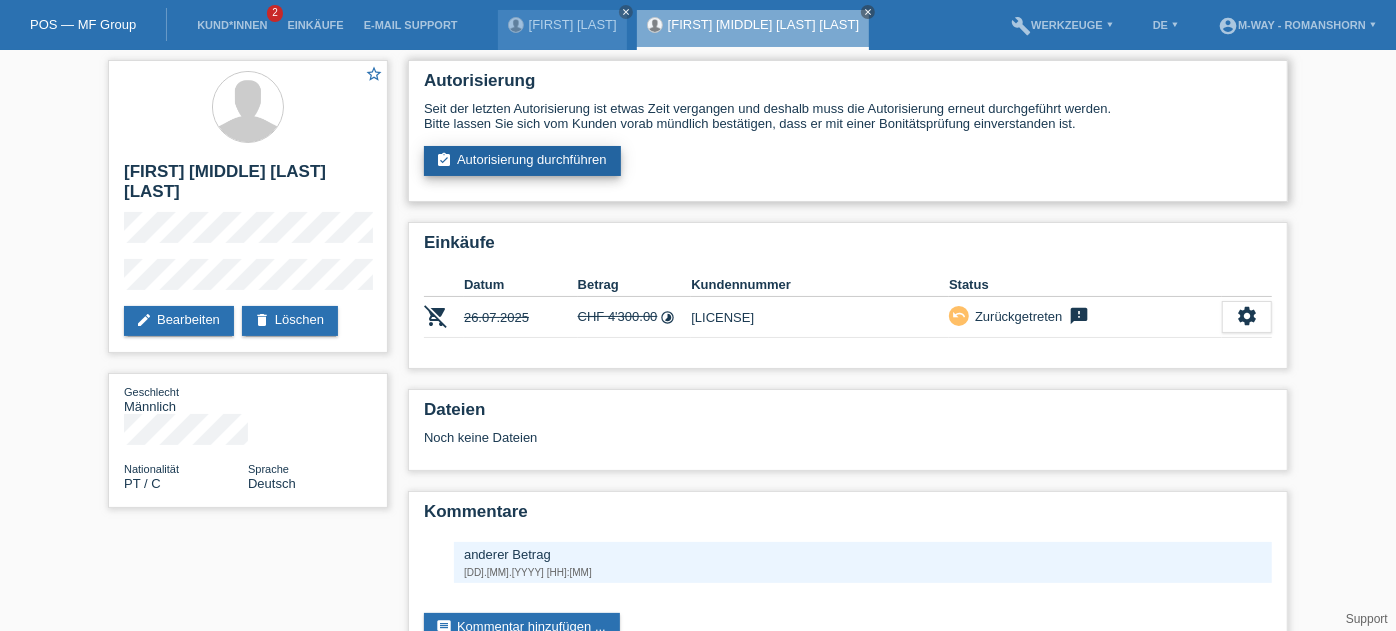 click on "assignment_turned_in  Autorisierung durchführen" at bounding box center (522, 161) 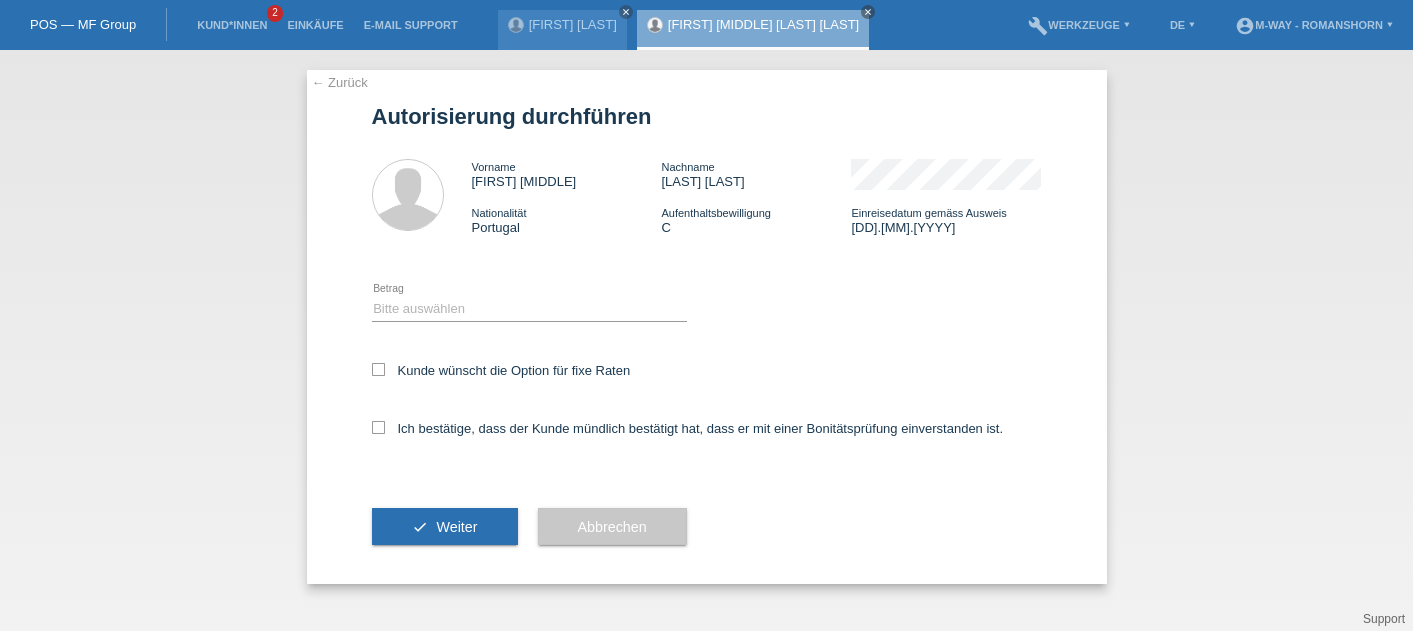 scroll, scrollTop: 0, scrollLeft: 0, axis: both 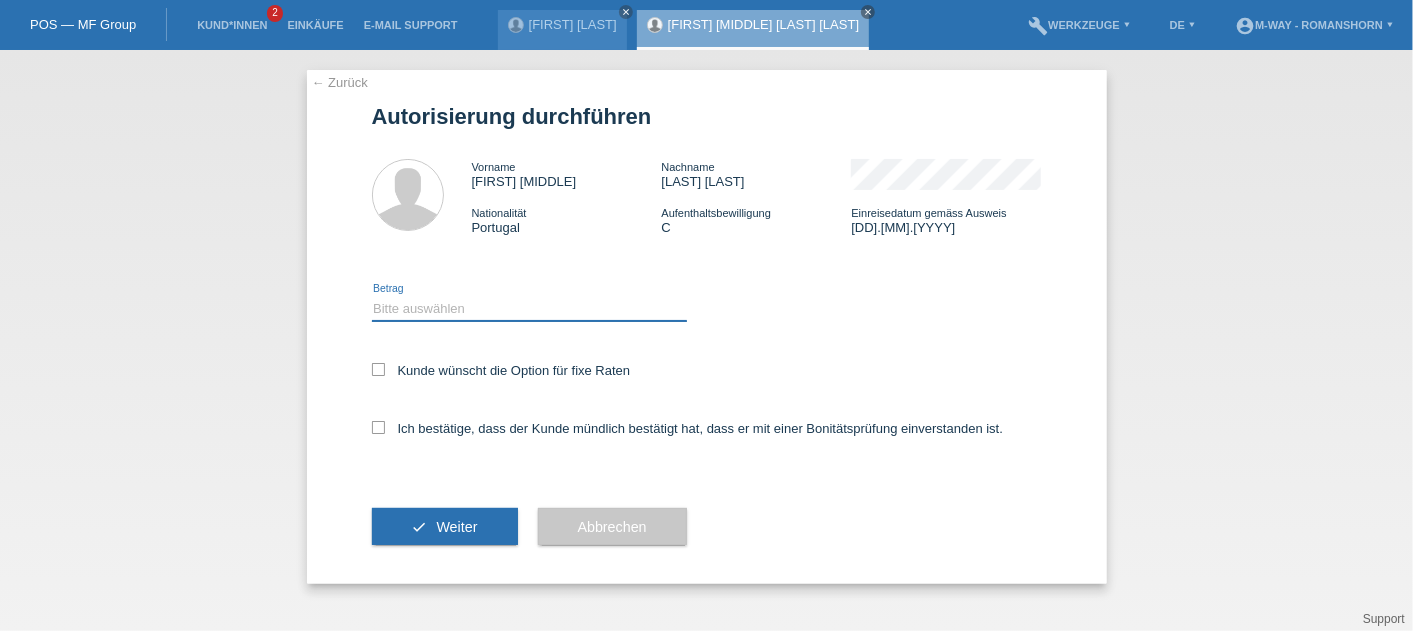 click on "Bitte auswählen
CHF 1.00 - CHF 499.00
CHF 500.00 - CHF 1'999.00
CHF 2'000.00 - CHF 15'000.00" at bounding box center (529, 308) 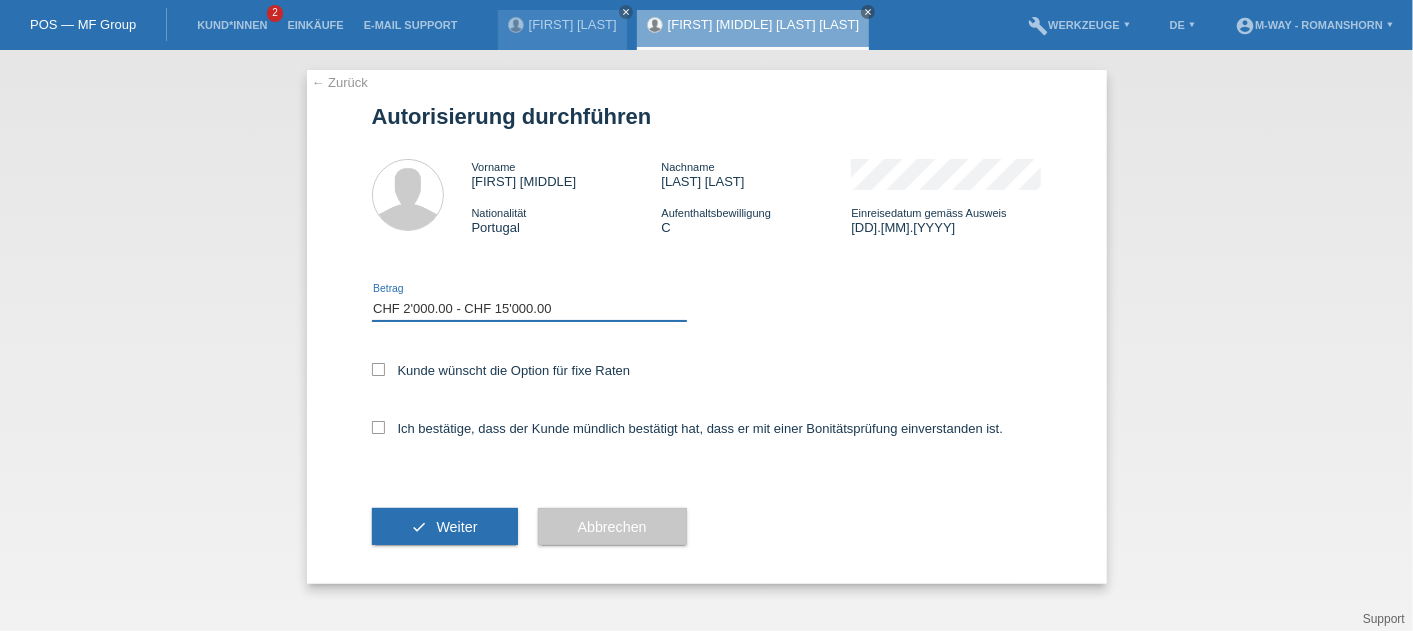 click on "Bitte auswählen
CHF 1.00 - CHF 499.00
CHF 500.00 - CHF 1'999.00
CHF 2'000.00 - CHF 15'000.00" at bounding box center (529, 308) 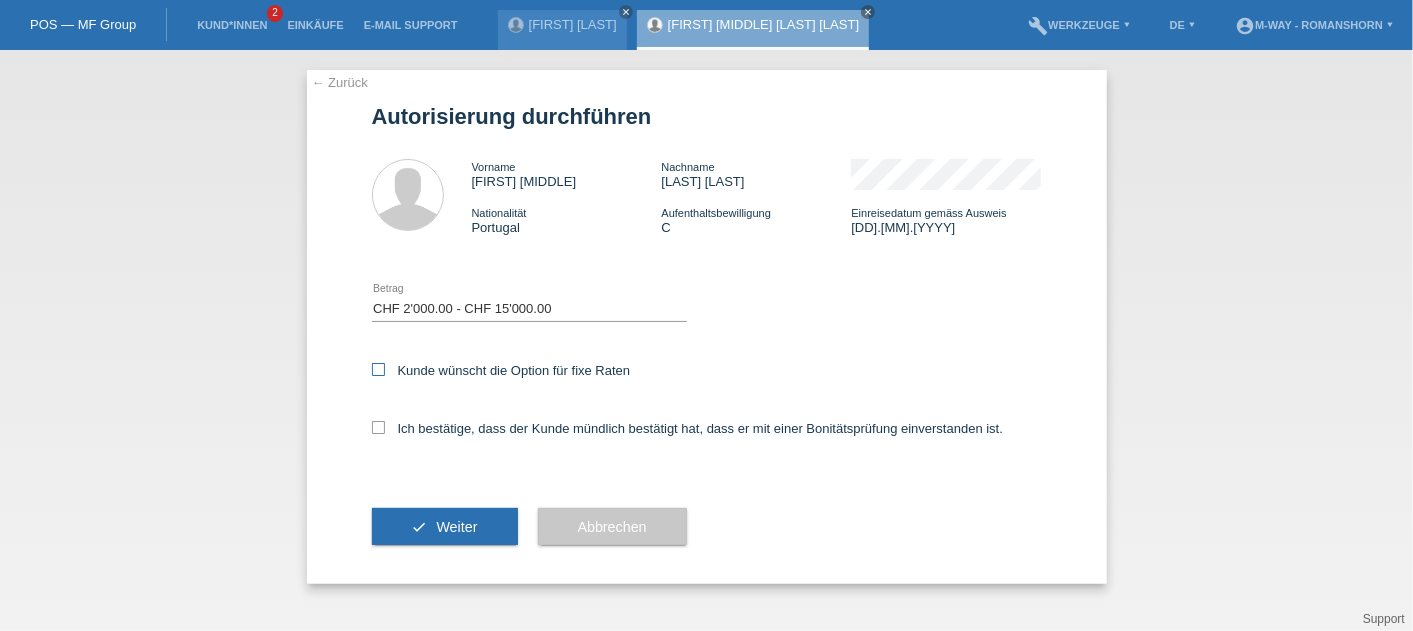 click at bounding box center (378, 369) 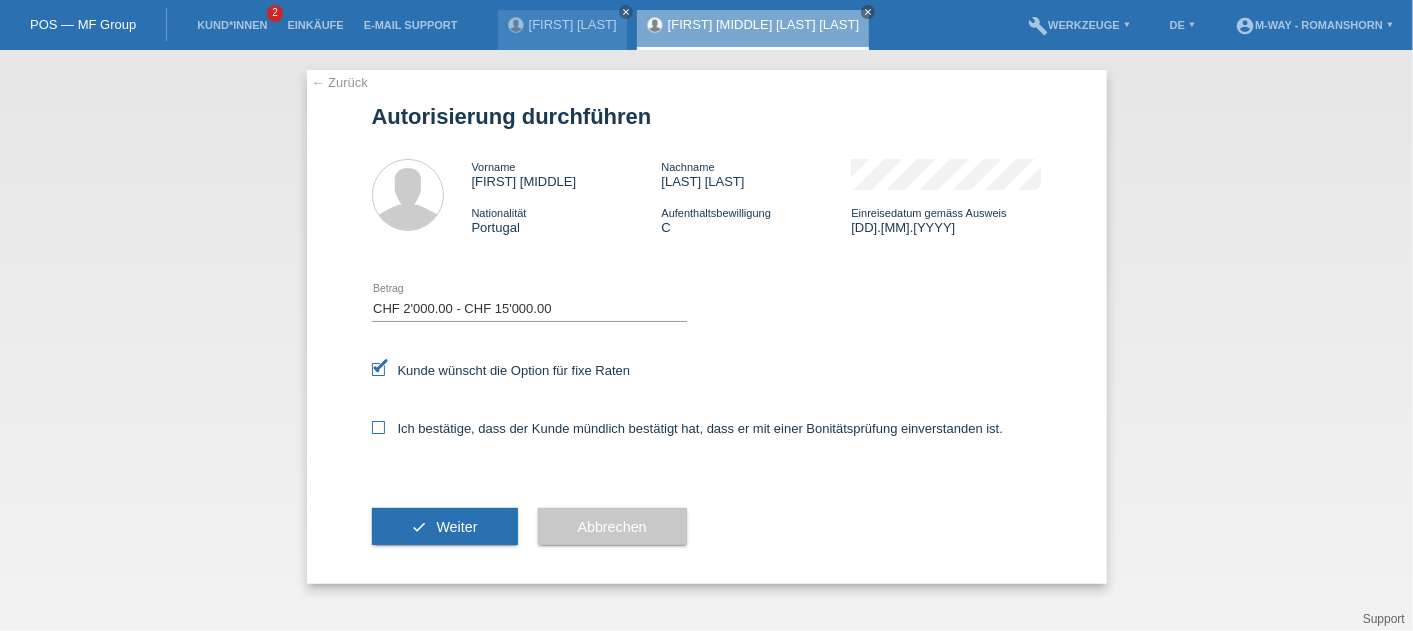 click at bounding box center [378, 427] 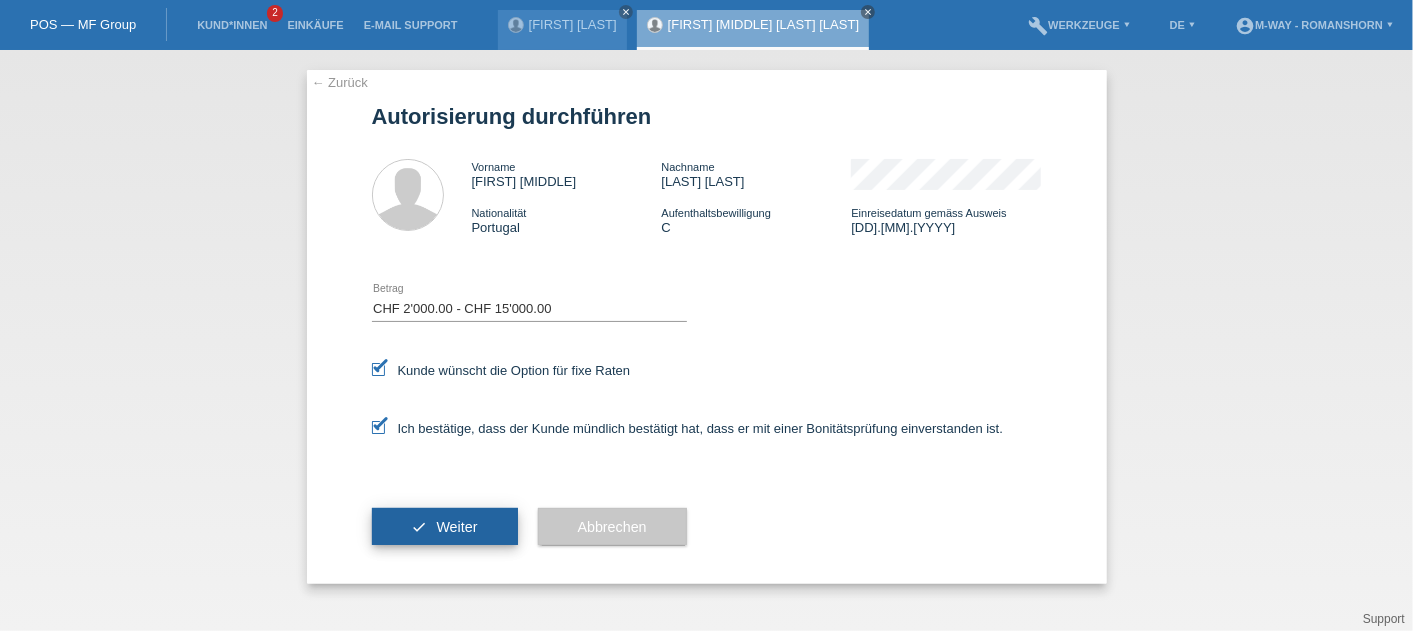 click on "check   Weiter" at bounding box center [445, 527] 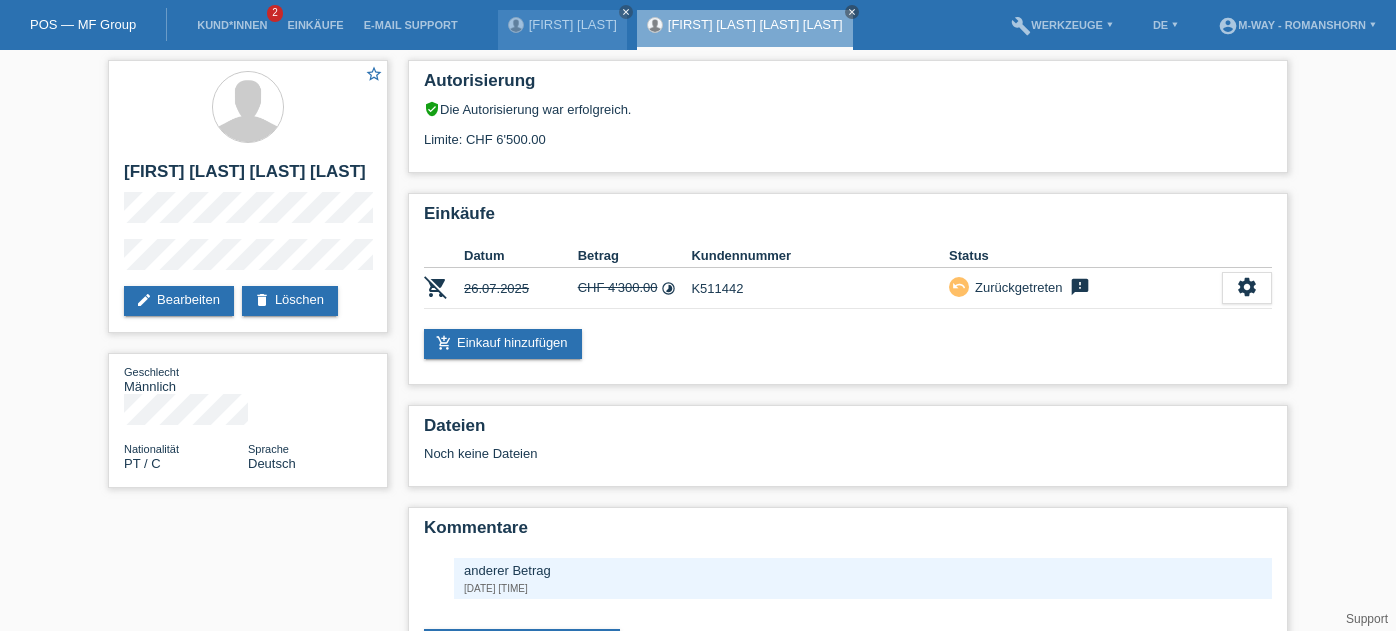 scroll, scrollTop: 0, scrollLeft: 0, axis: both 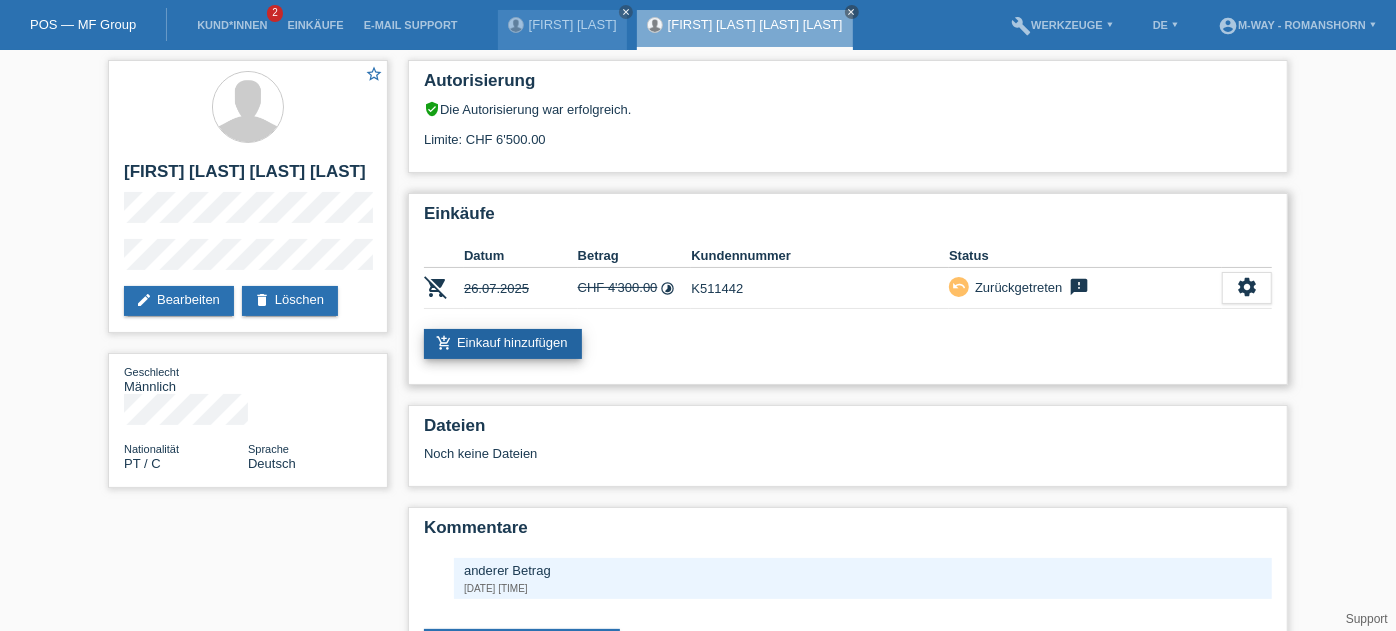 click on "add_shopping_cart  Einkauf hinzufügen" at bounding box center (503, 344) 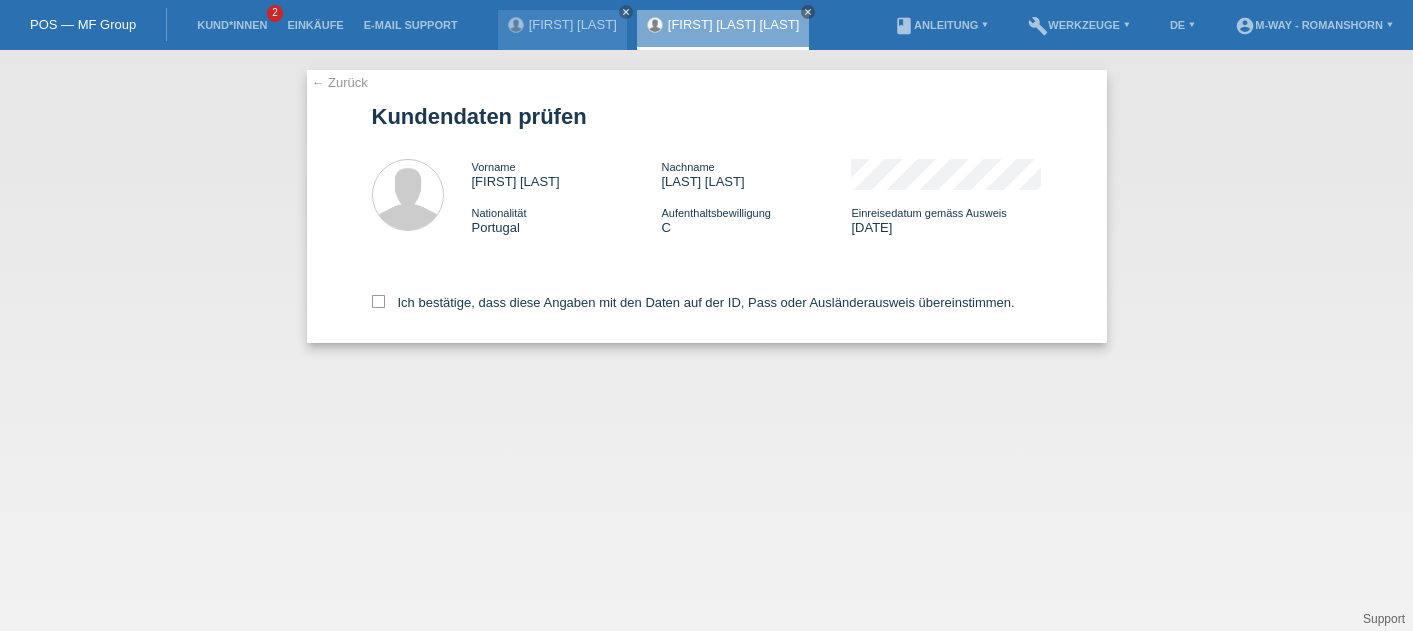 scroll, scrollTop: 0, scrollLeft: 0, axis: both 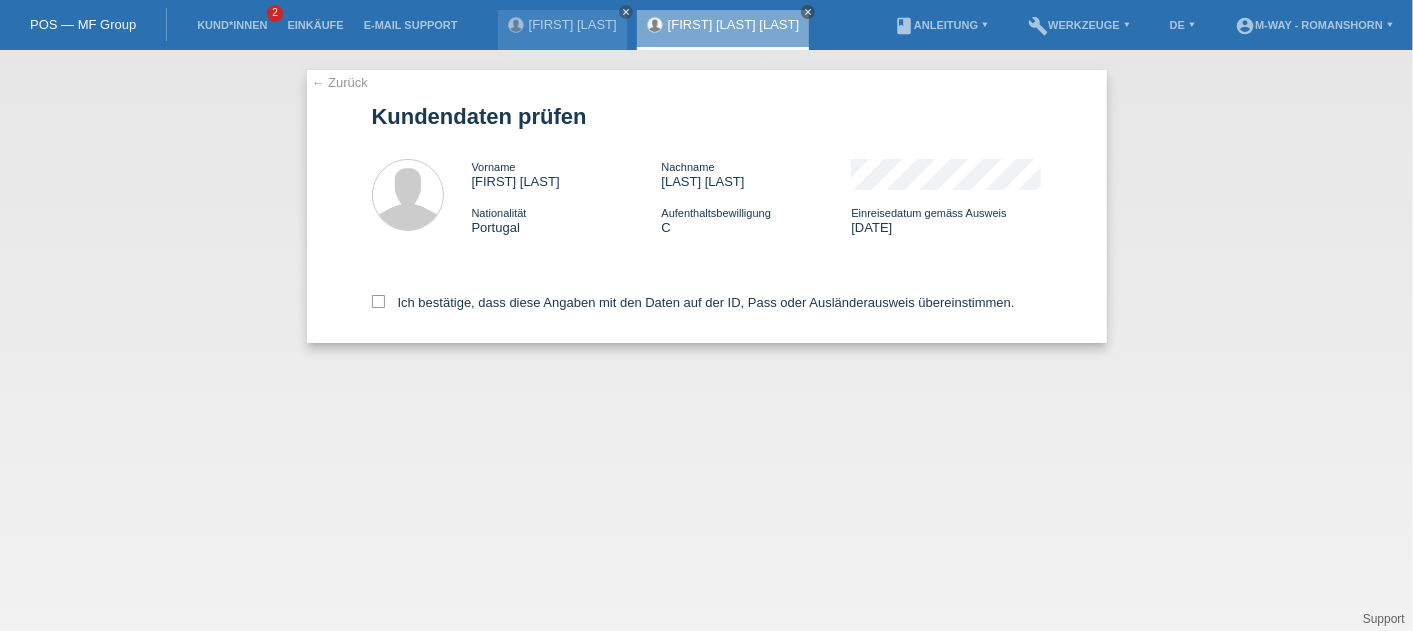 click on "Ich bestätige, dass diese Angaben mit den Daten auf der ID, Pass oder Ausländerausweis übereinstimmen." at bounding box center [707, 299] 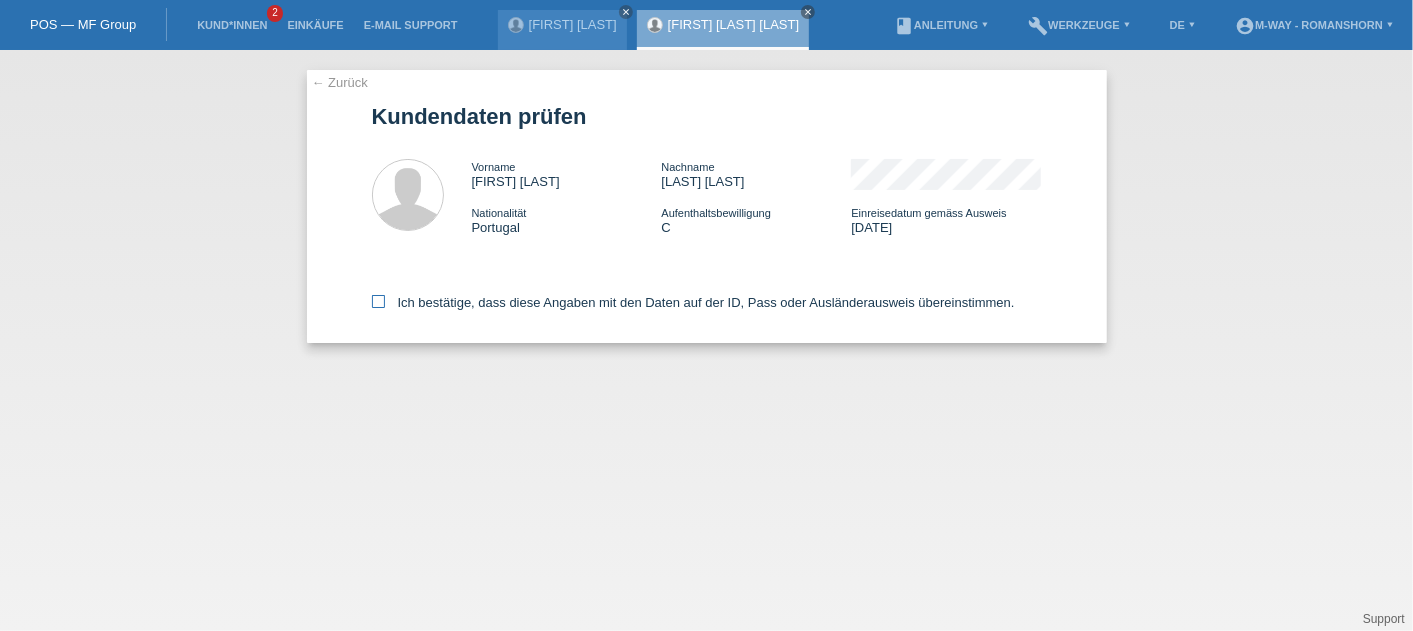 click at bounding box center [378, 301] 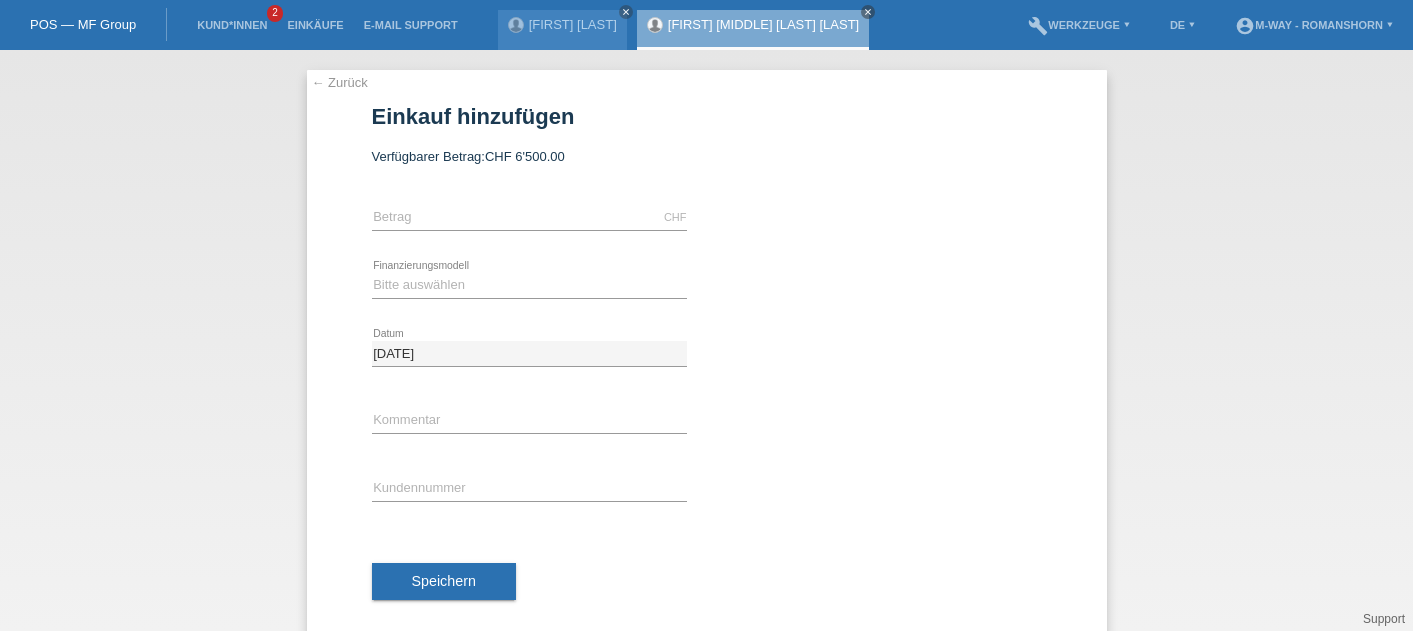 scroll, scrollTop: 0, scrollLeft: 0, axis: both 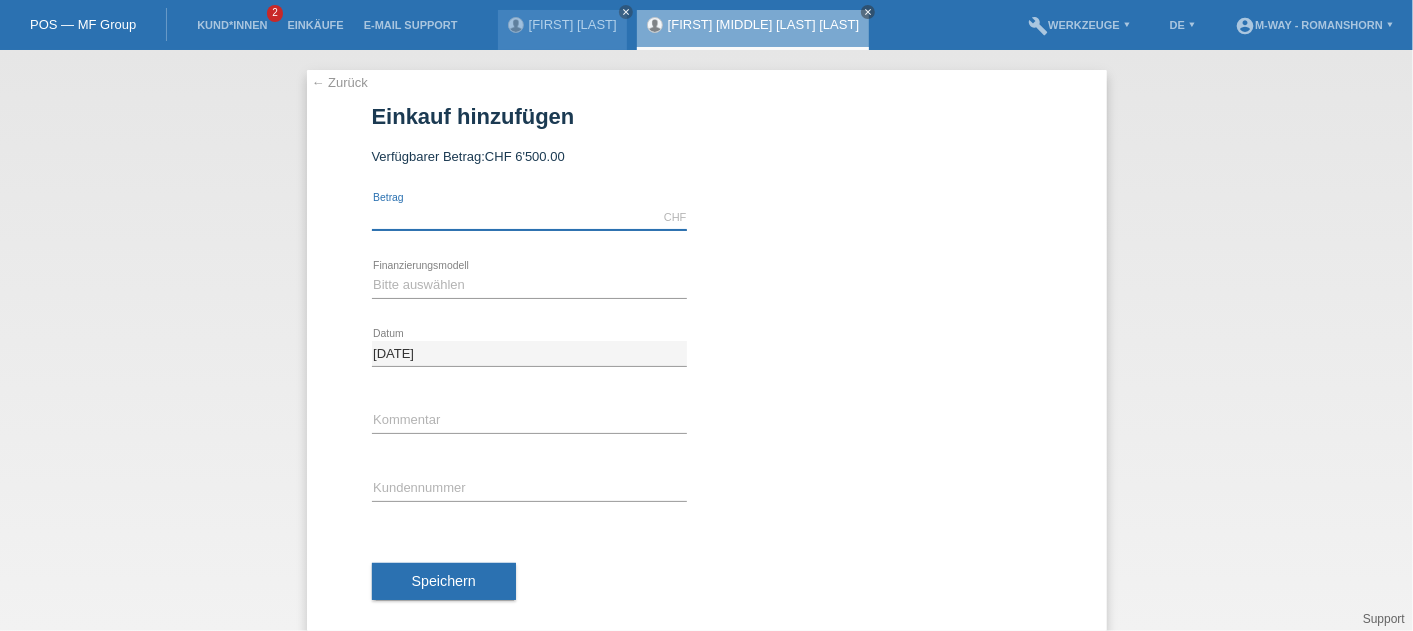 click at bounding box center [529, 217] 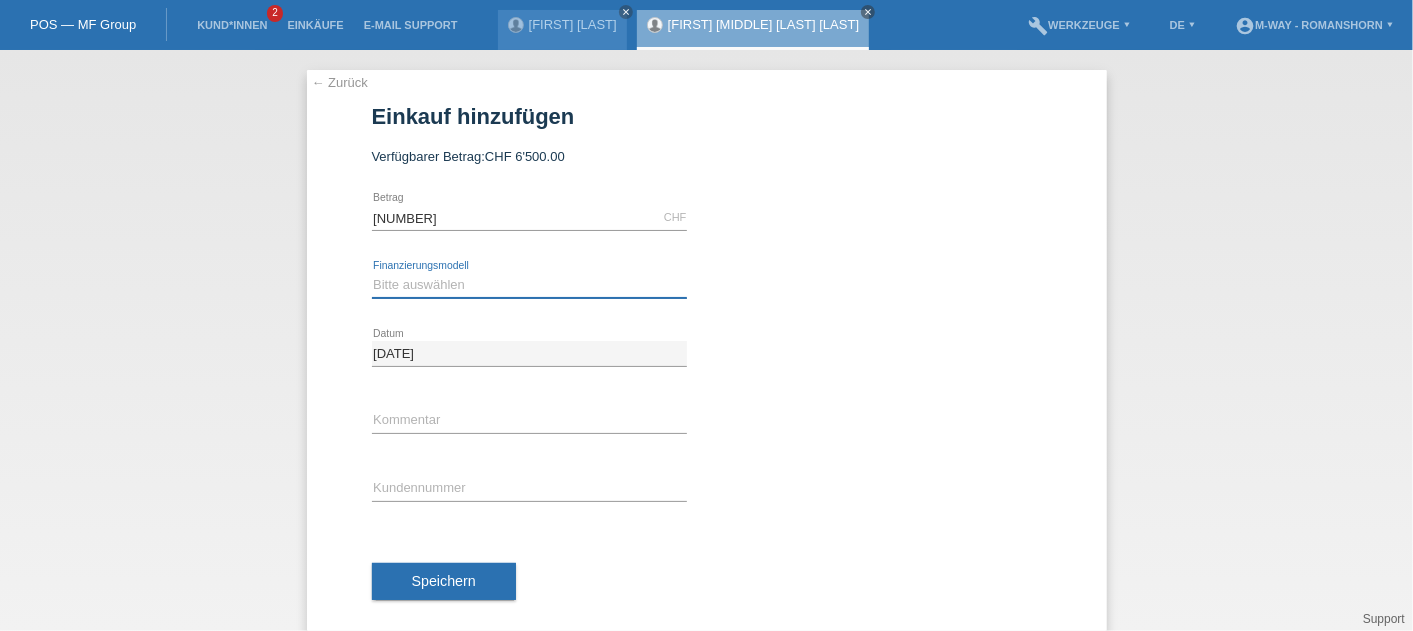 type on "4100.00" 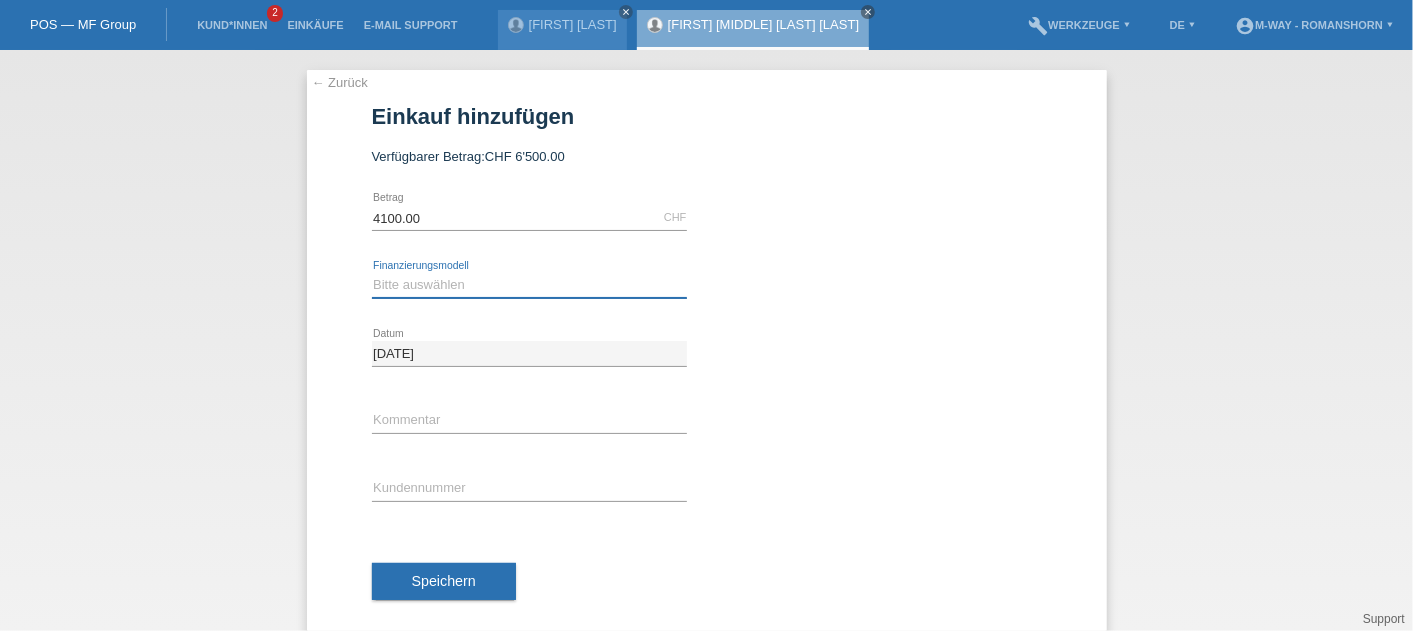 click on "Bitte auswählen
Fixe Raten
Kauf auf Rechnung mit Teilzahlungsoption" at bounding box center (529, 285) 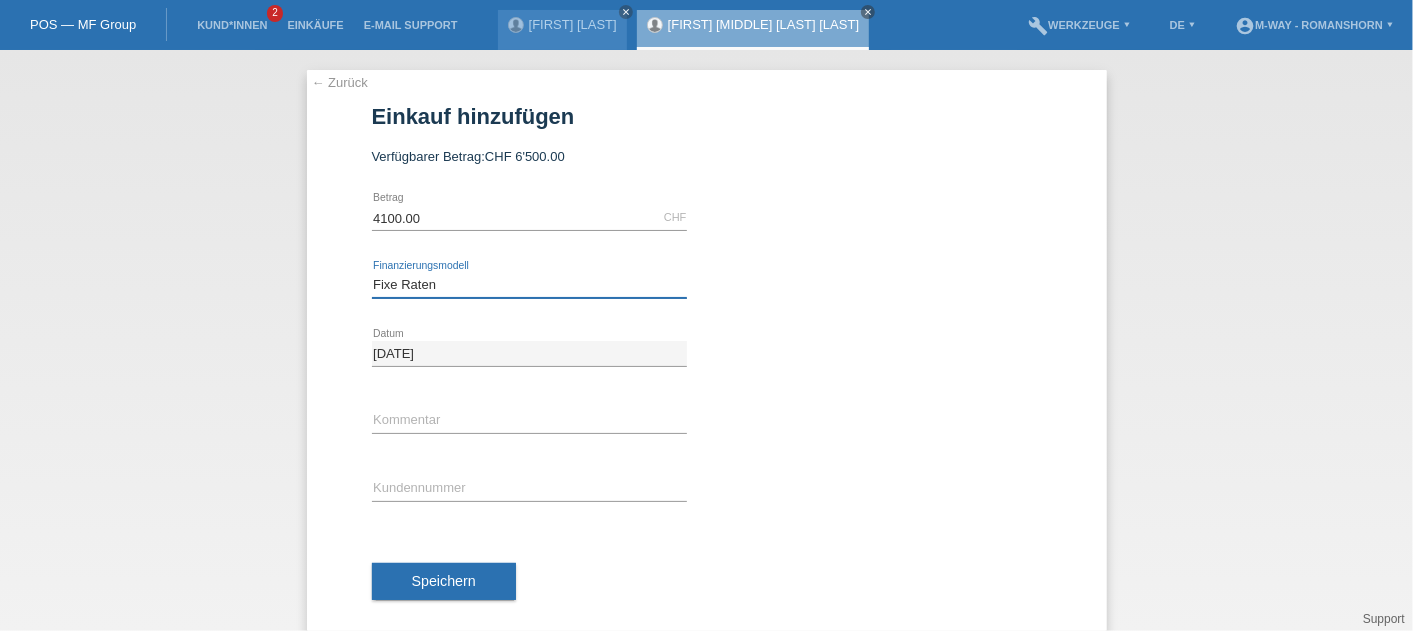 click on "Bitte auswählen
Fixe Raten
Kauf auf Rechnung mit Teilzahlungsoption" at bounding box center [529, 285] 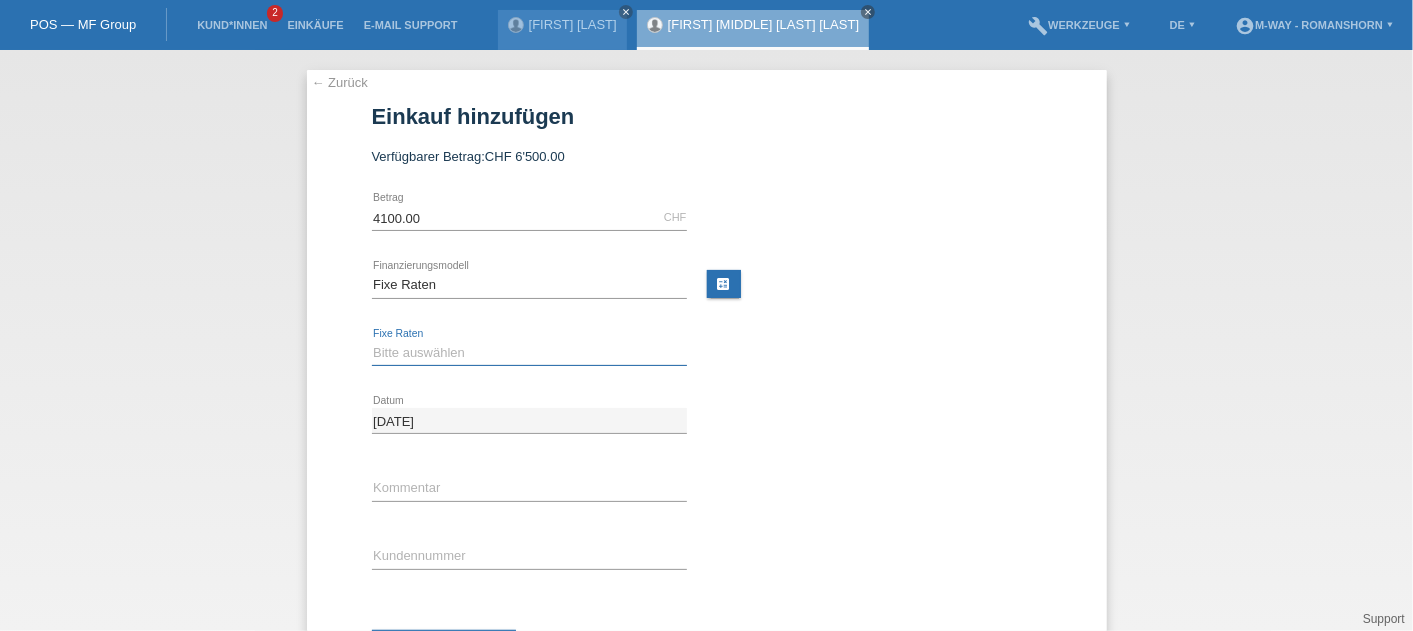 click on "Bitte auswählen
4 Raten
5 Raten
6 Raten
7 Raten
8 Raten
9 Raten
10 Raten
11 Raten" at bounding box center [529, 353] 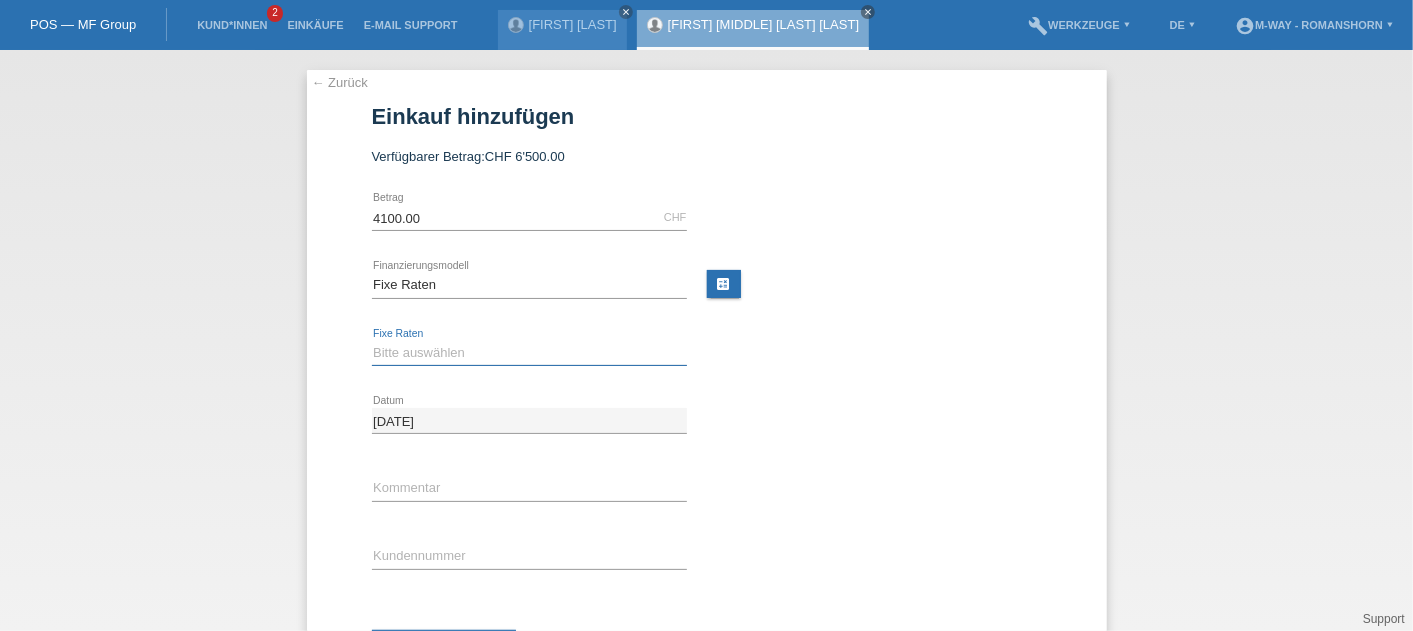 select on "172" 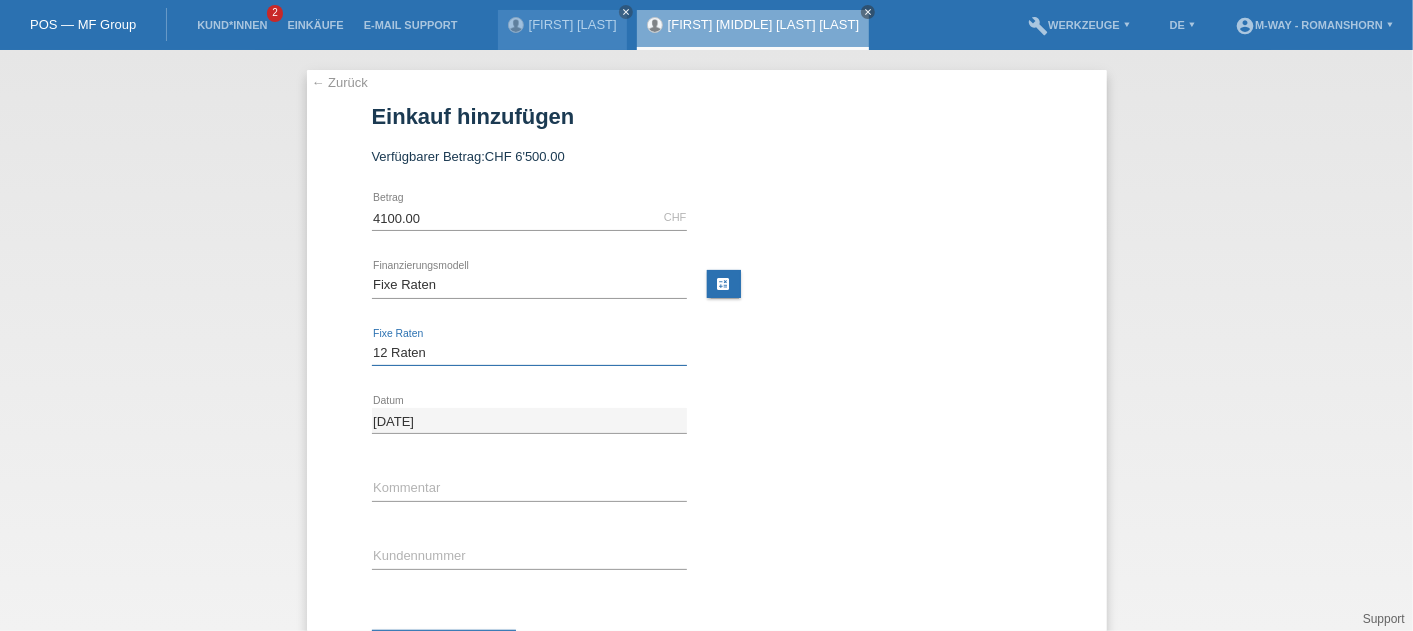 click on "Bitte auswählen
4 Raten
5 Raten
6 Raten
7 Raten
8 Raten
9 Raten
10 Raten
11 Raten" at bounding box center (529, 353) 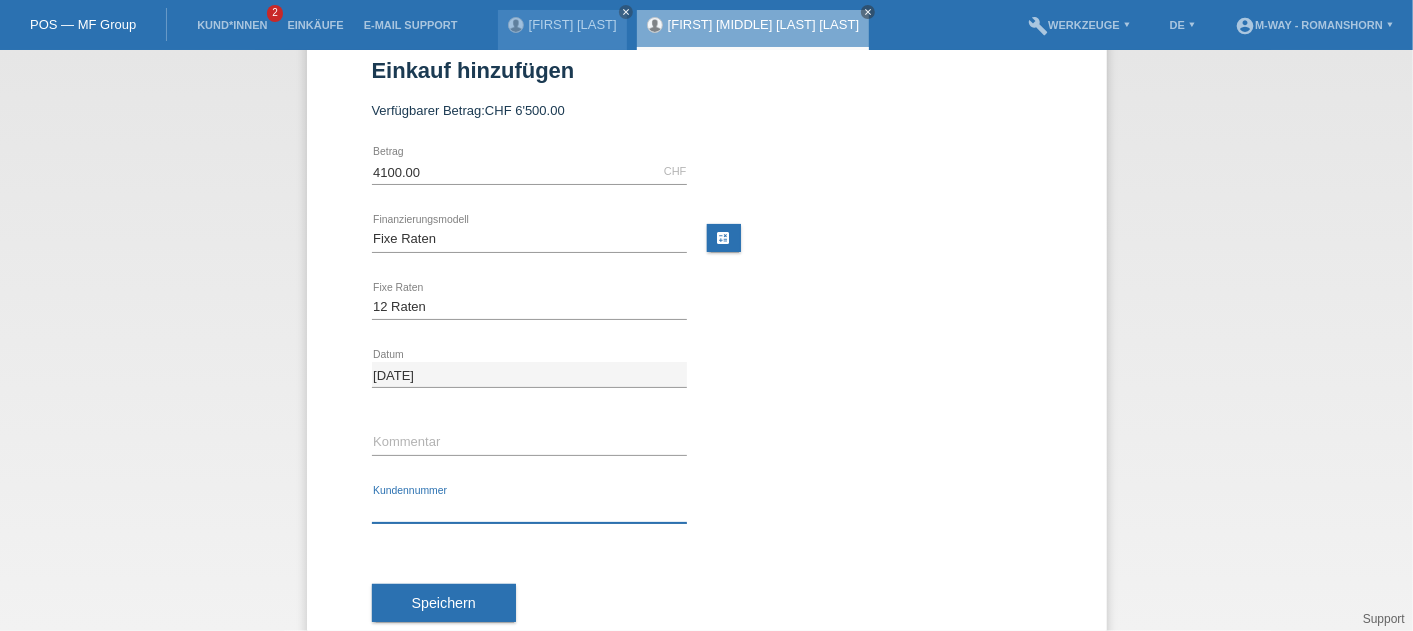 click at bounding box center [529, 510] 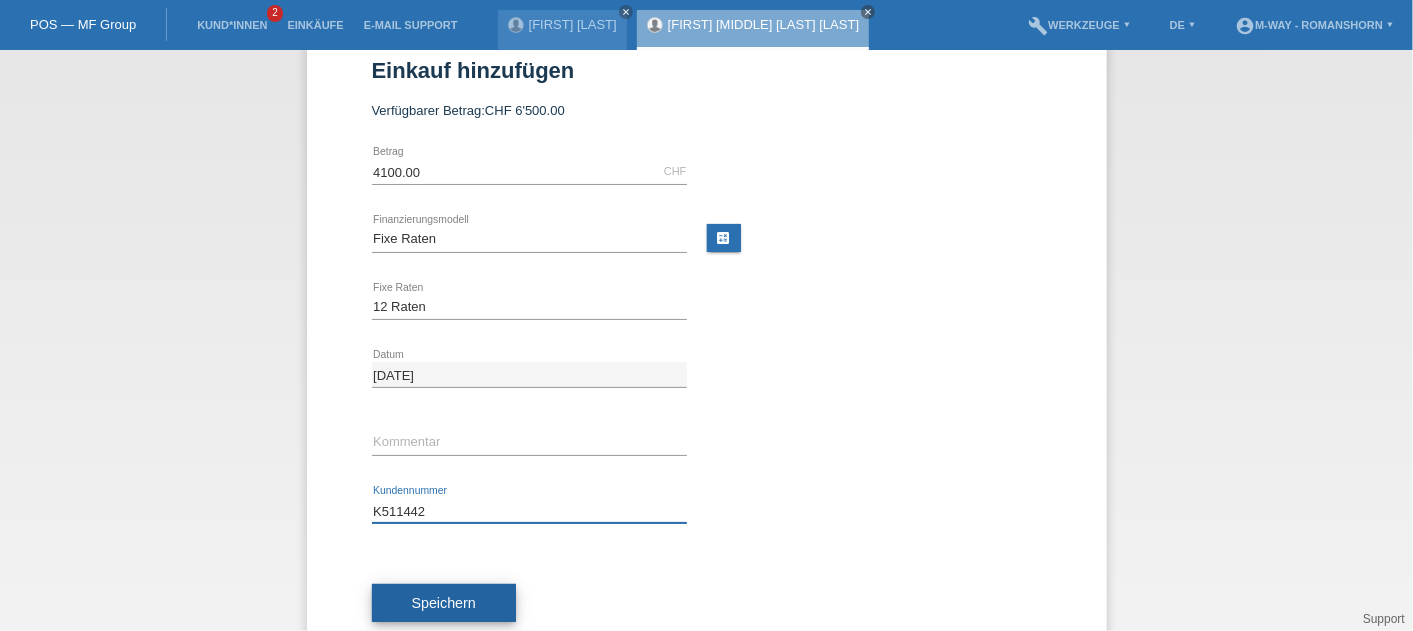 type on "K511442" 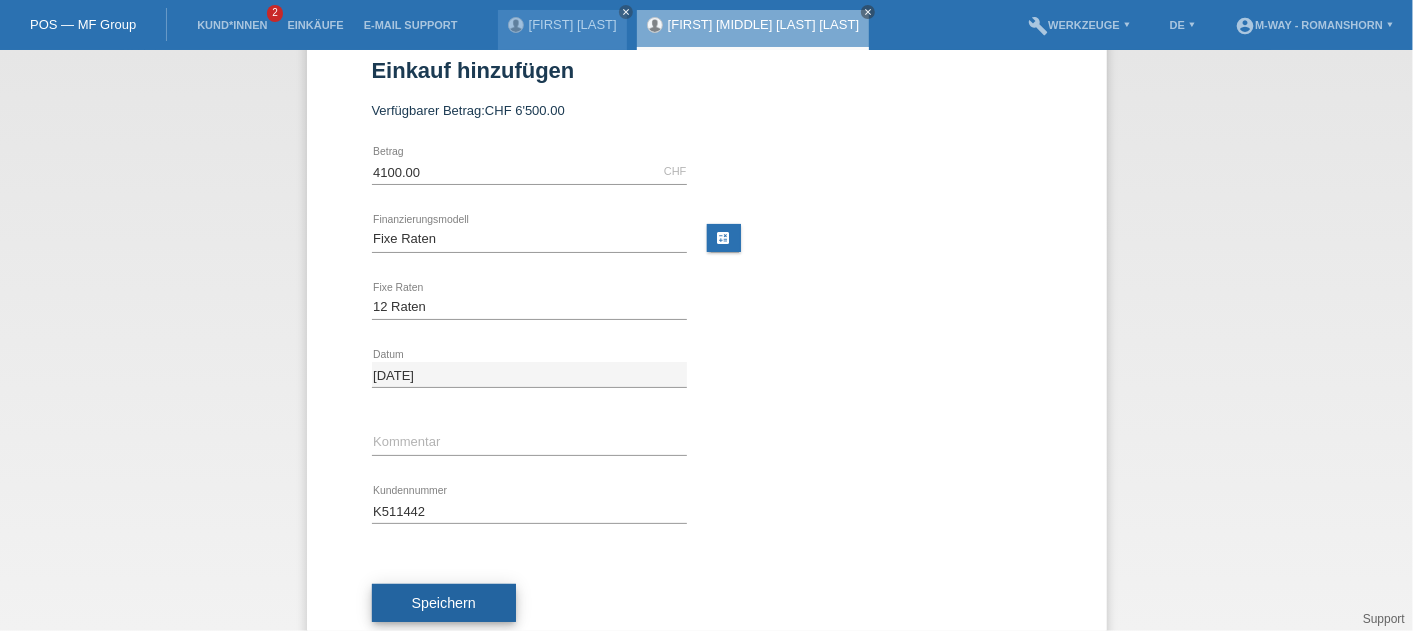 click on "Speichern" at bounding box center [444, 603] 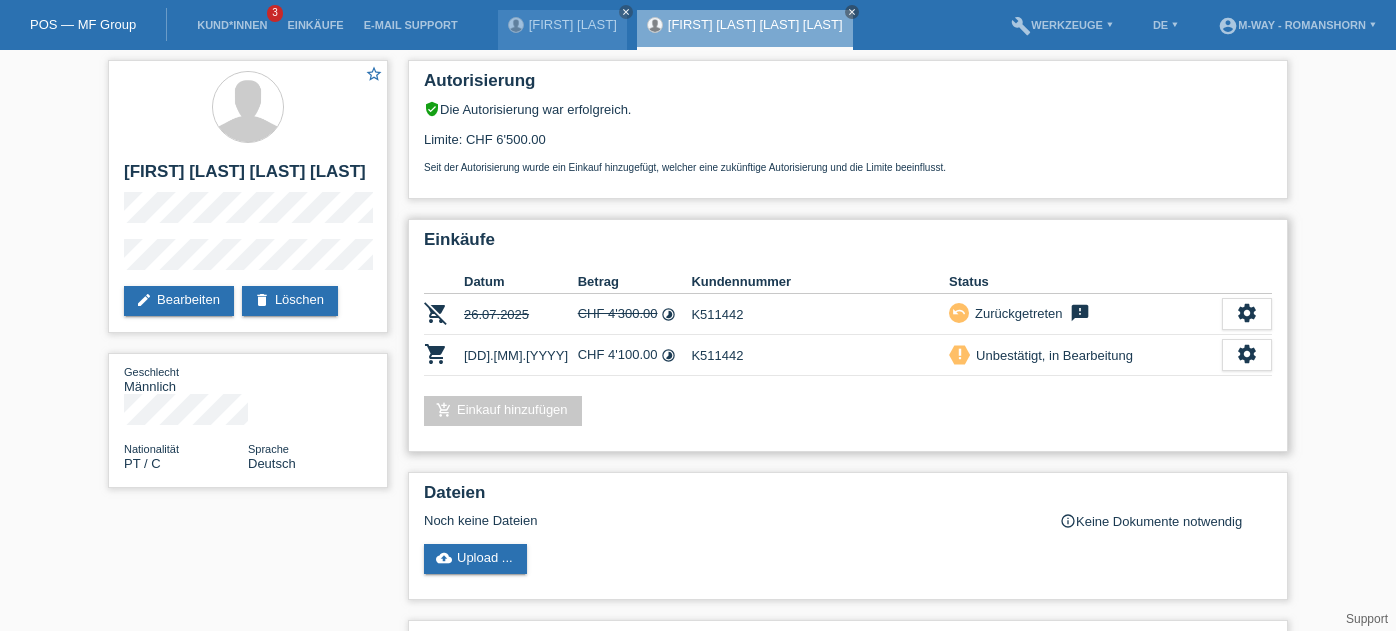 scroll, scrollTop: 0, scrollLeft: 0, axis: both 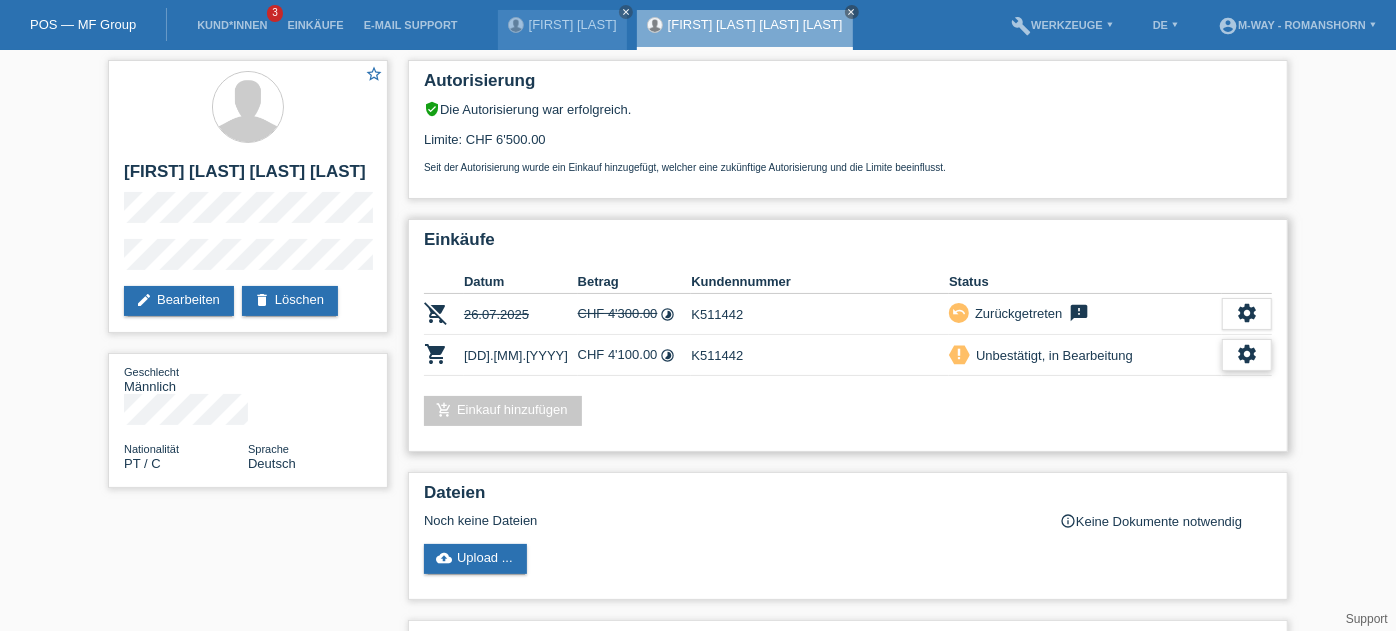 click on "settings" at bounding box center [1247, 354] 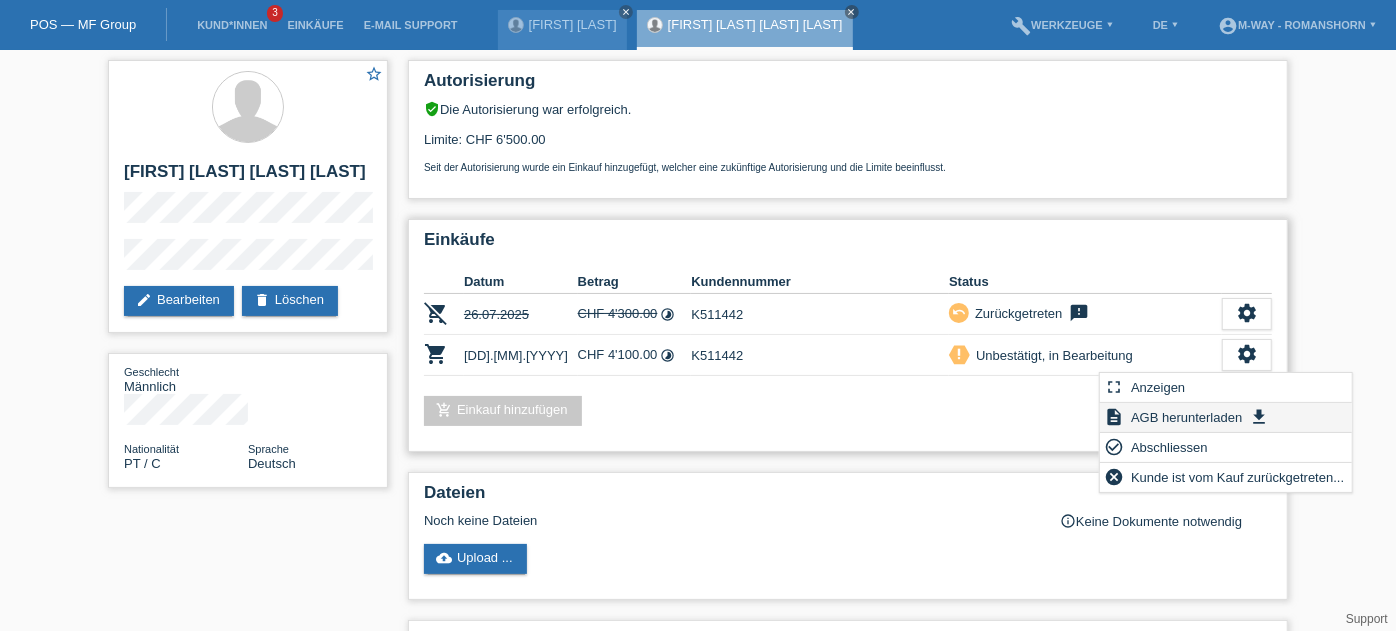 click on "AGB herunterladen" at bounding box center [1186, 417] 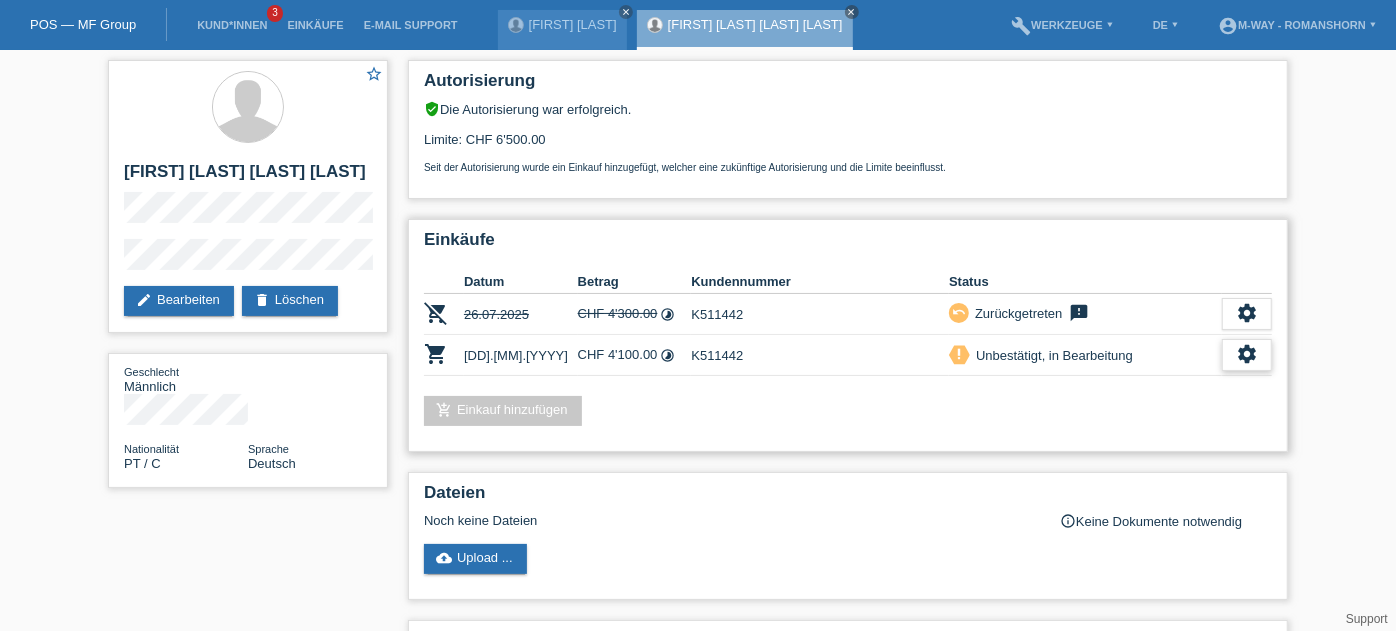 click on "settings" at bounding box center (1247, 354) 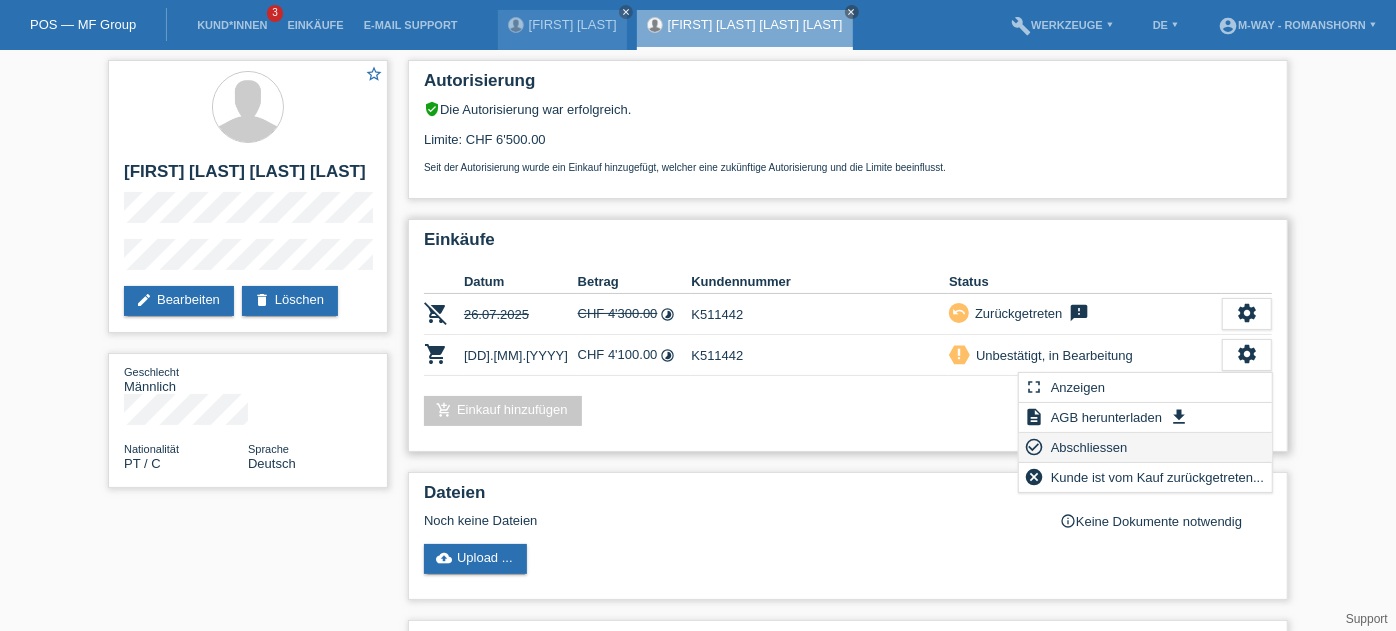 click on "Abschliessen" at bounding box center (1089, 447) 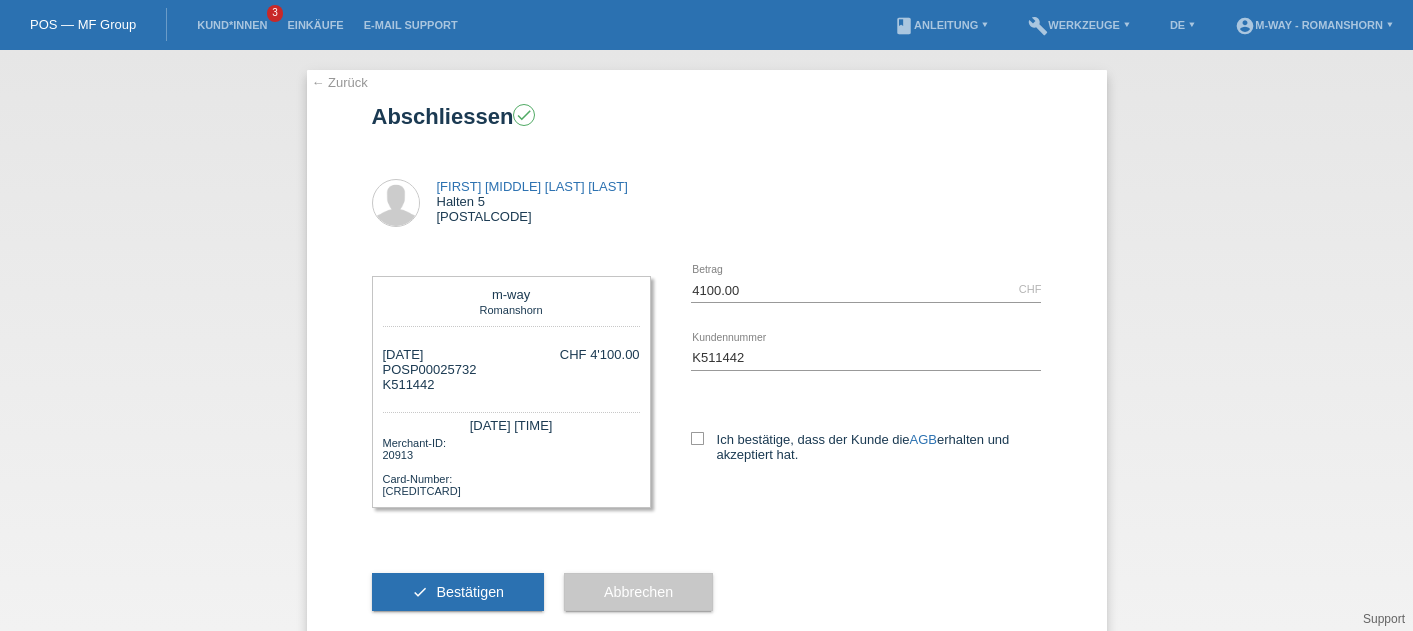 scroll, scrollTop: 0, scrollLeft: 0, axis: both 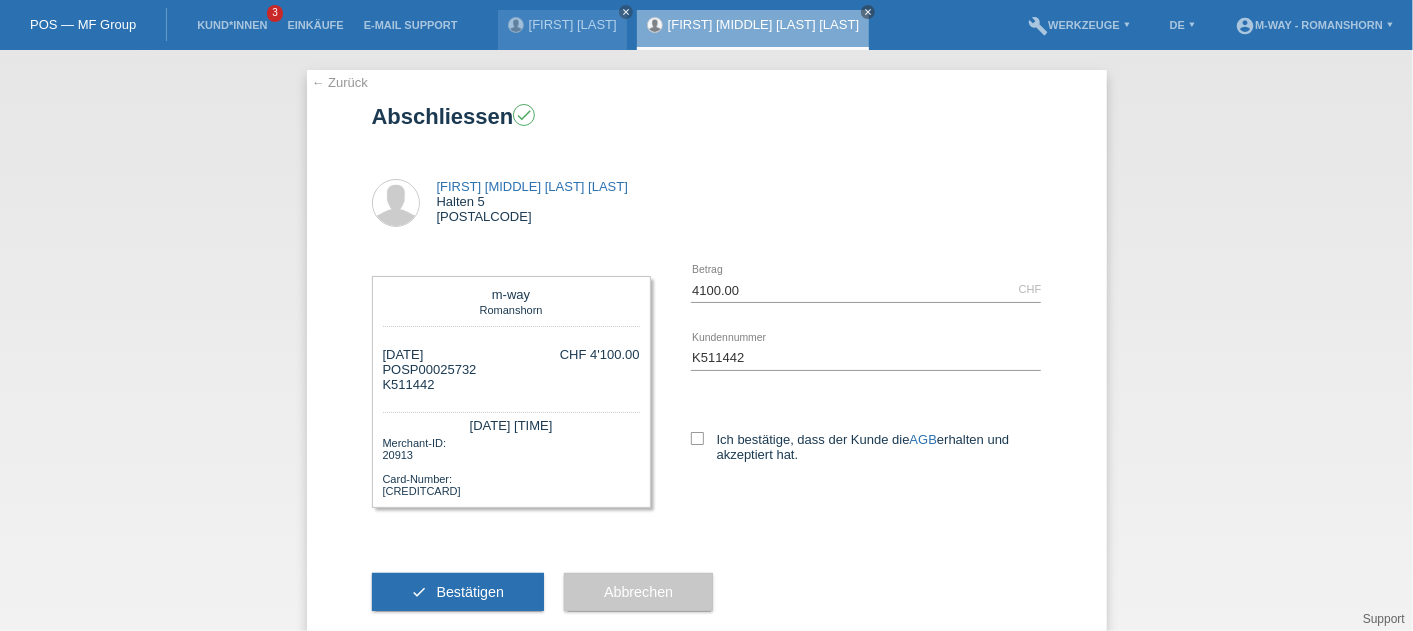 click on "Ich bestätige, dass der Kunde die  AGB  erhalten und akzeptiert hat." at bounding box center (866, 443) 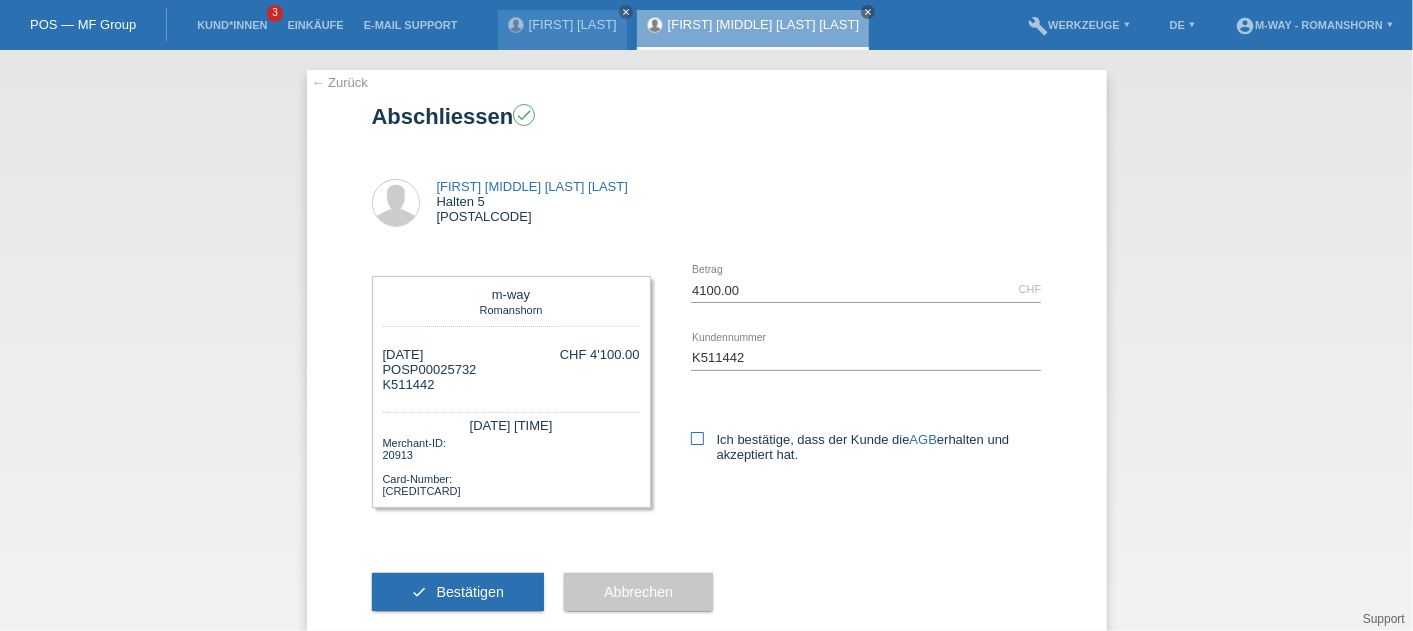 click at bounding box center [697, 438] 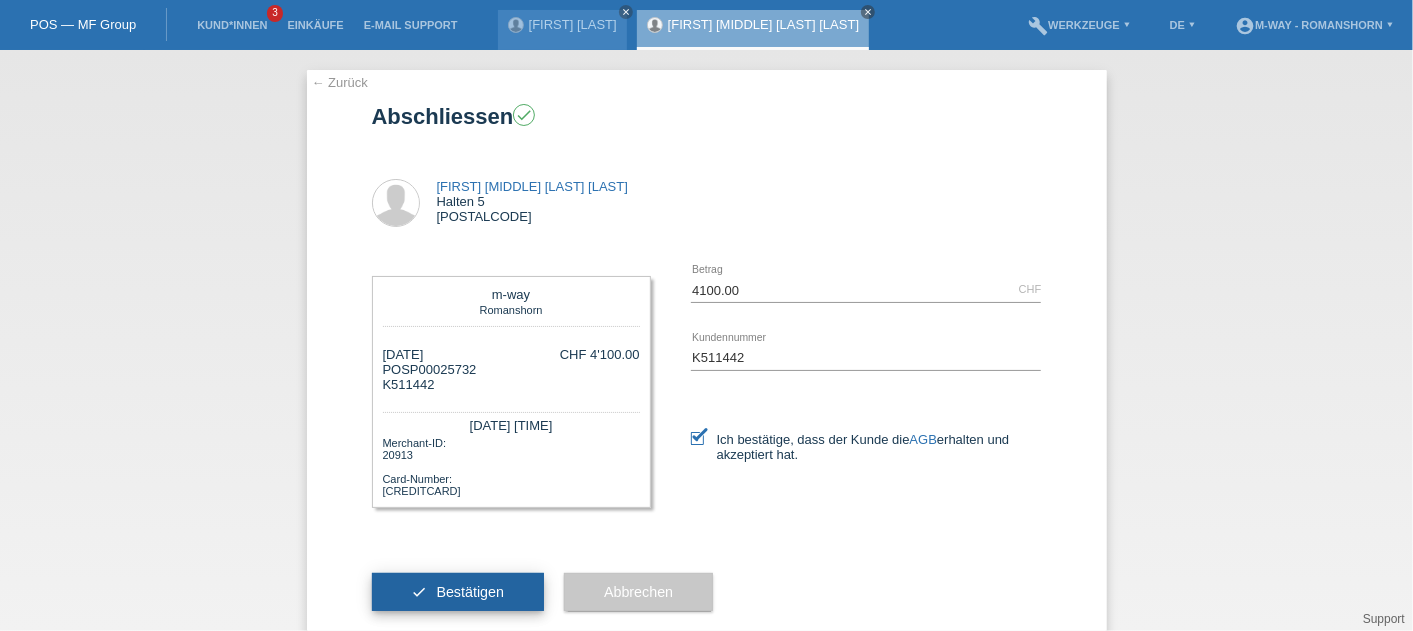 click on "check   Bestätigen" at bounding box center [458, 592] 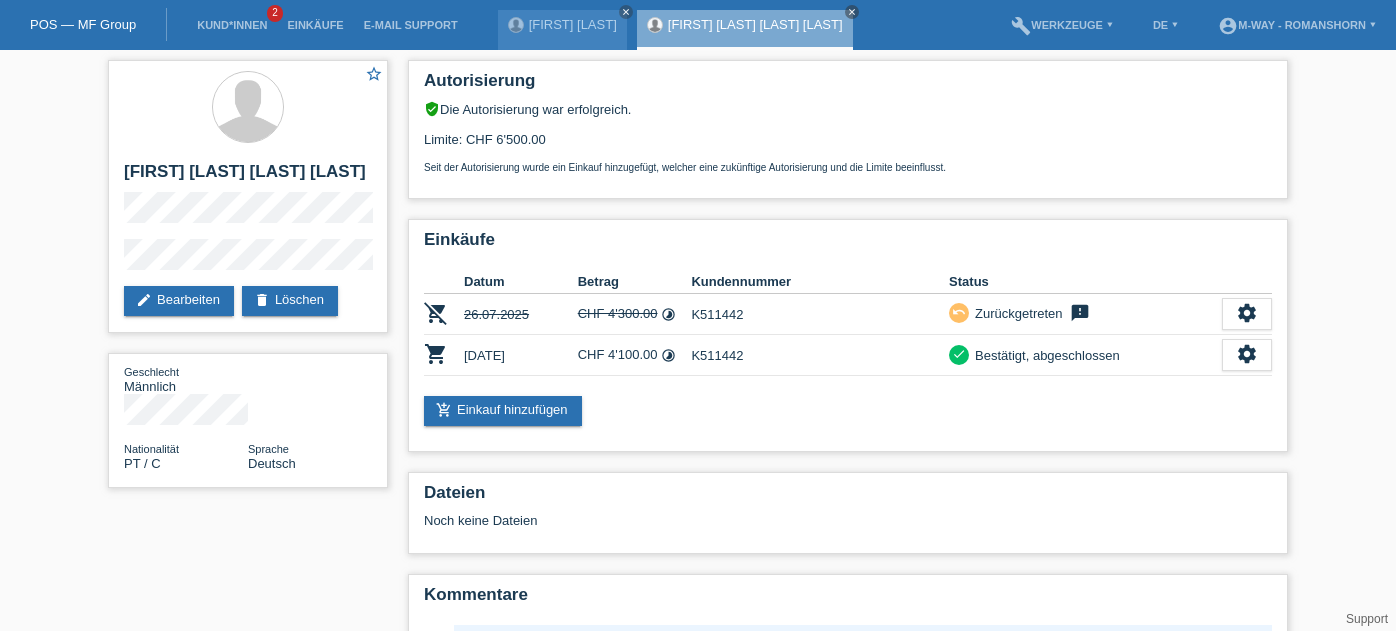 scroll, scrollTop: 0, scrollLeft: 0, axis: both 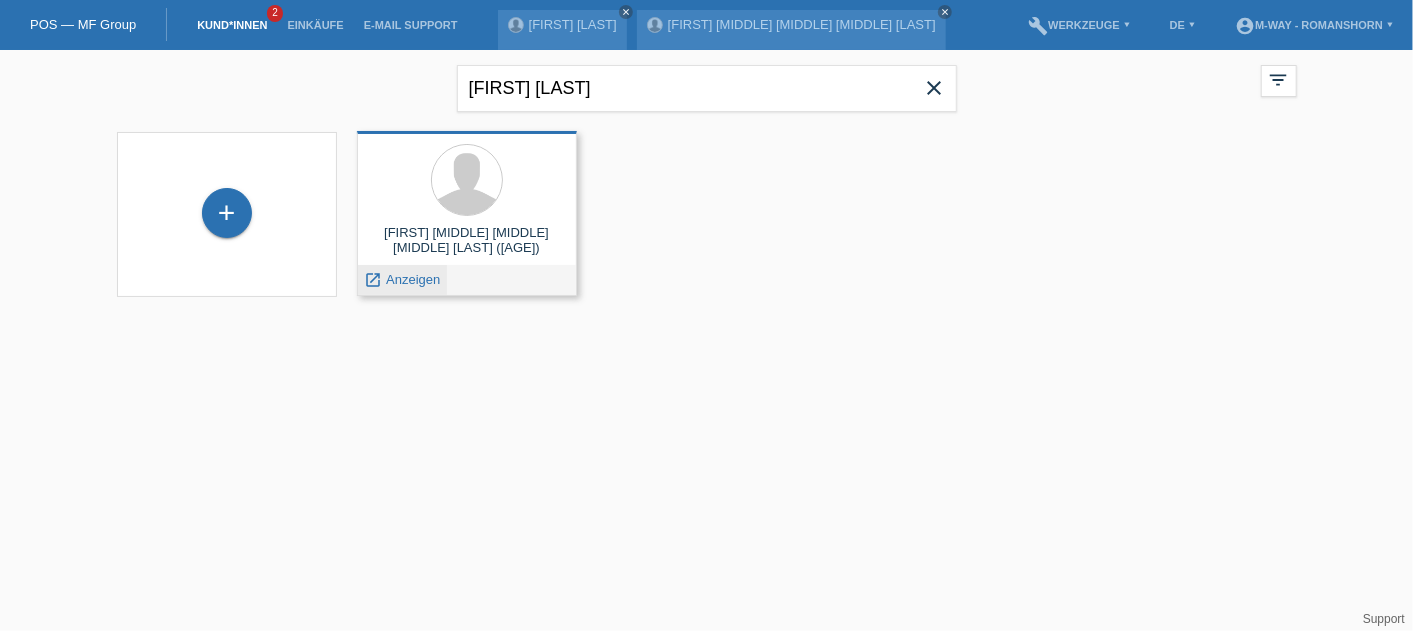 click on "Anzeigen" at bounding box center [413, 279] 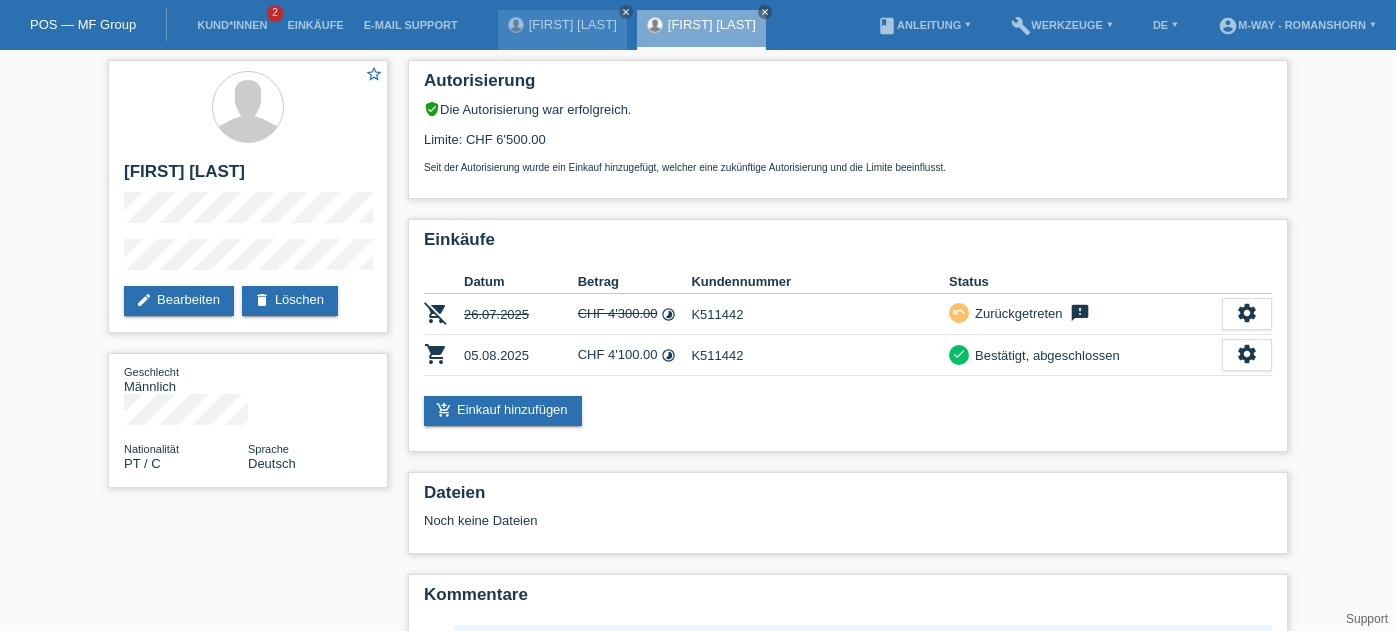 scroll, scrollTop: 0, scrollLeft: 0, axis: both 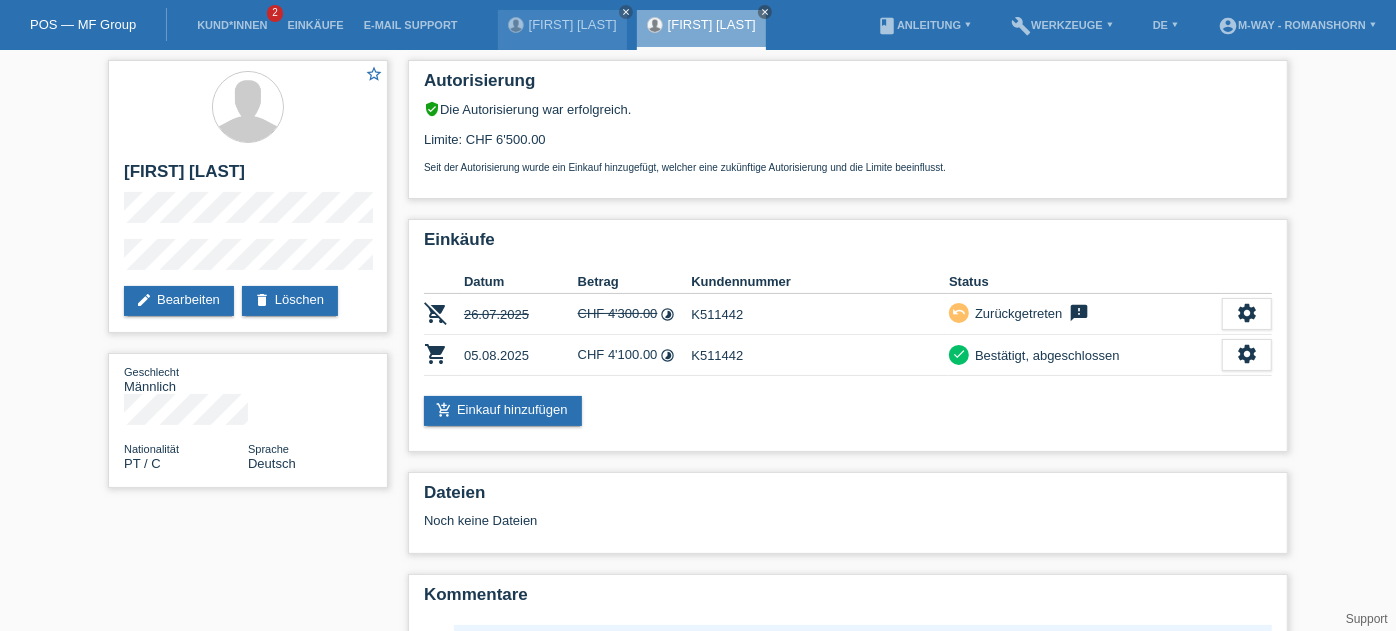 click on "star_border
[FIRST] [LAST]
edit  Bearbeiten
delete  Löschen
Geschlecht
Männlich
Nationalität
[COUNTRY_CODE] / [COUNTRY_CODE]
Sprache
Deutsch" at bounding box center (248, 279) 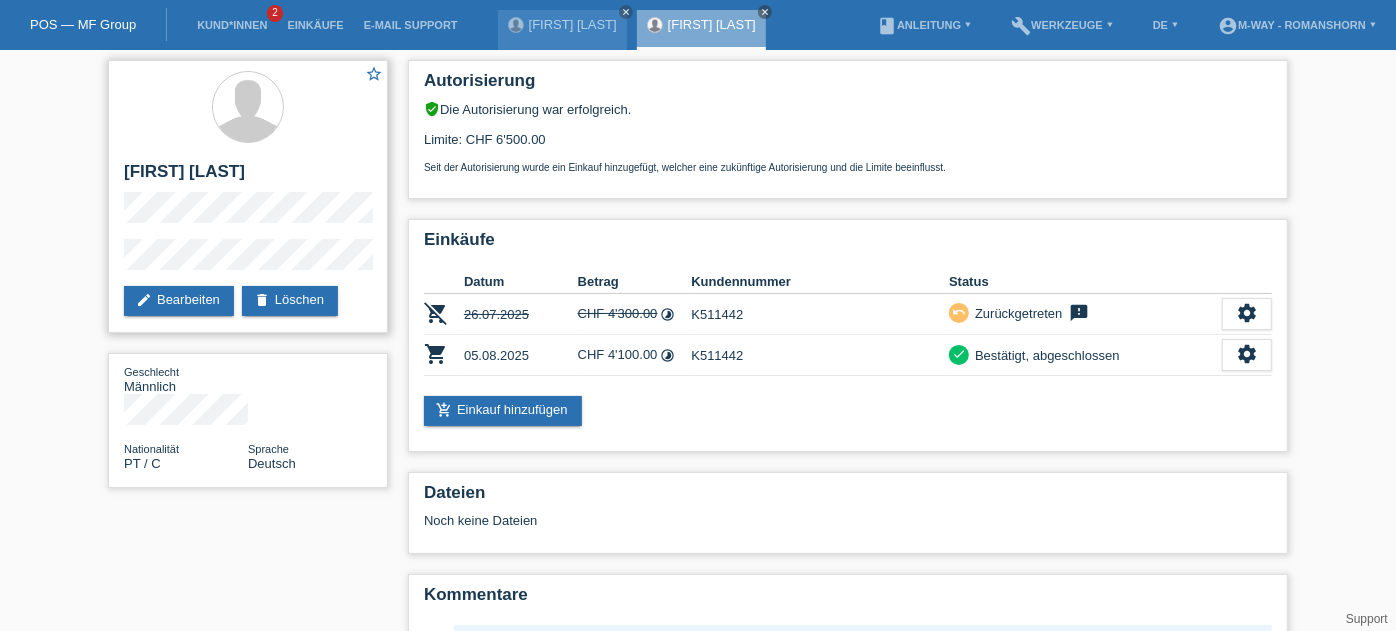 click on "star_border
[FIRST] [LAST]
edit  Bearbeiten
delete  Löschen" at bounding box center (248, 196) 